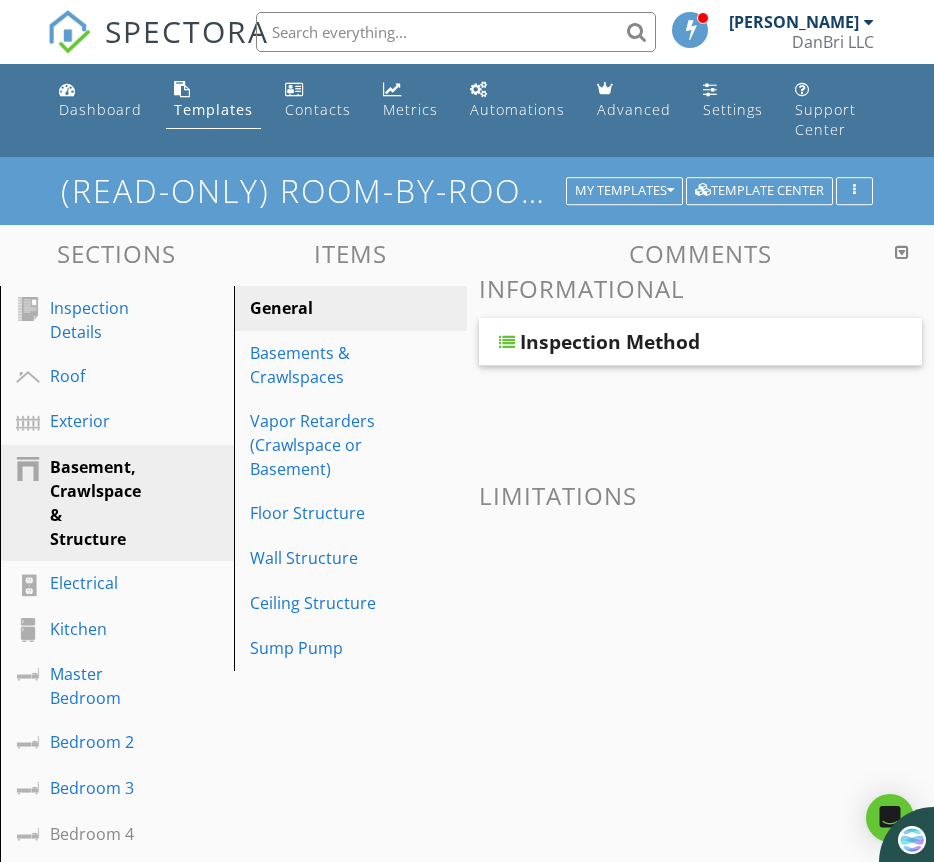 scroll, scrollTop: 0, scrollLeft: 0, axis: both 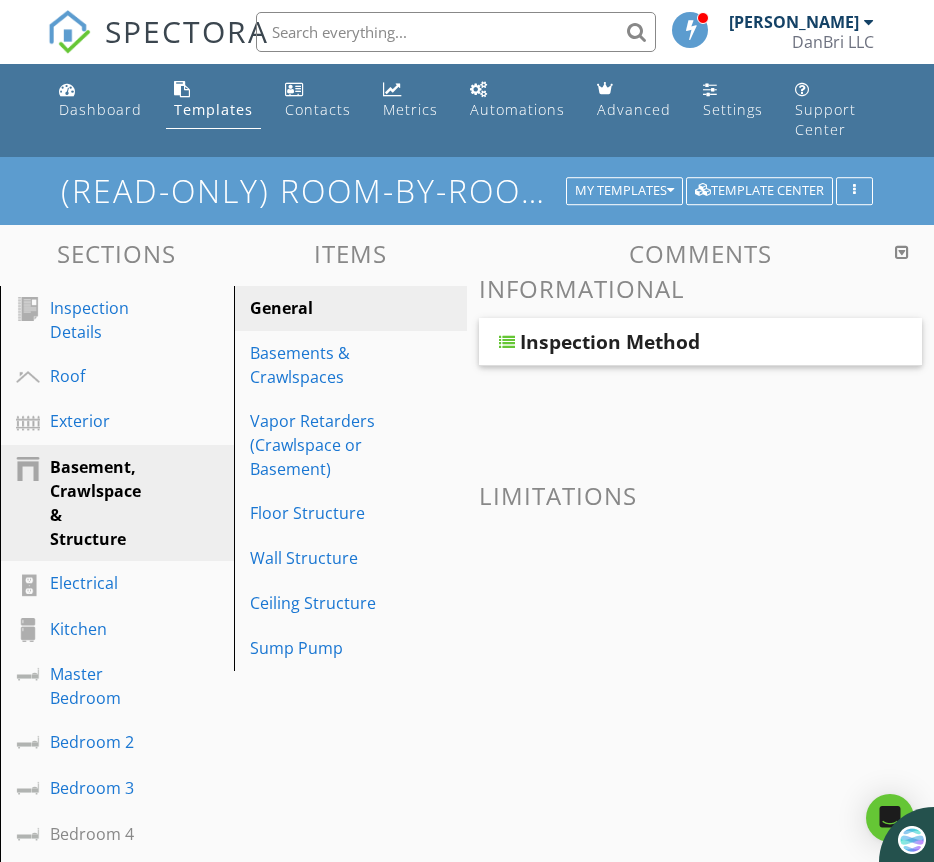 click on "Templates" at bounding box center (213, 109) 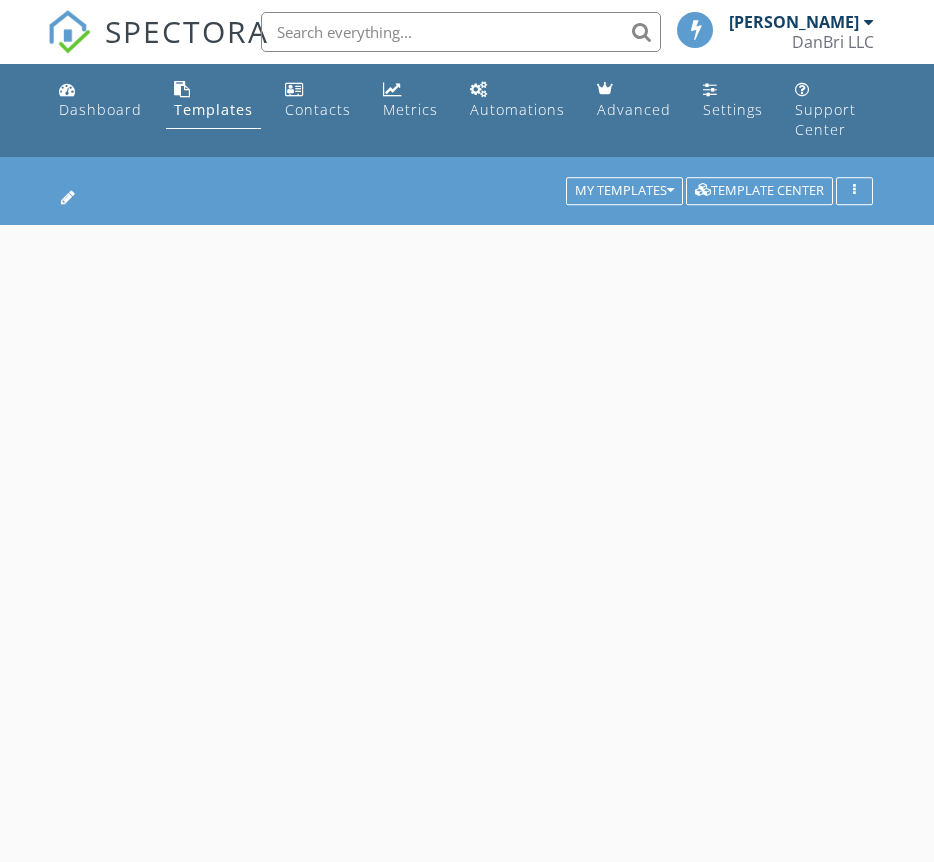 scroll, scrollTop: 0, scrollLeft: 0, axis: both 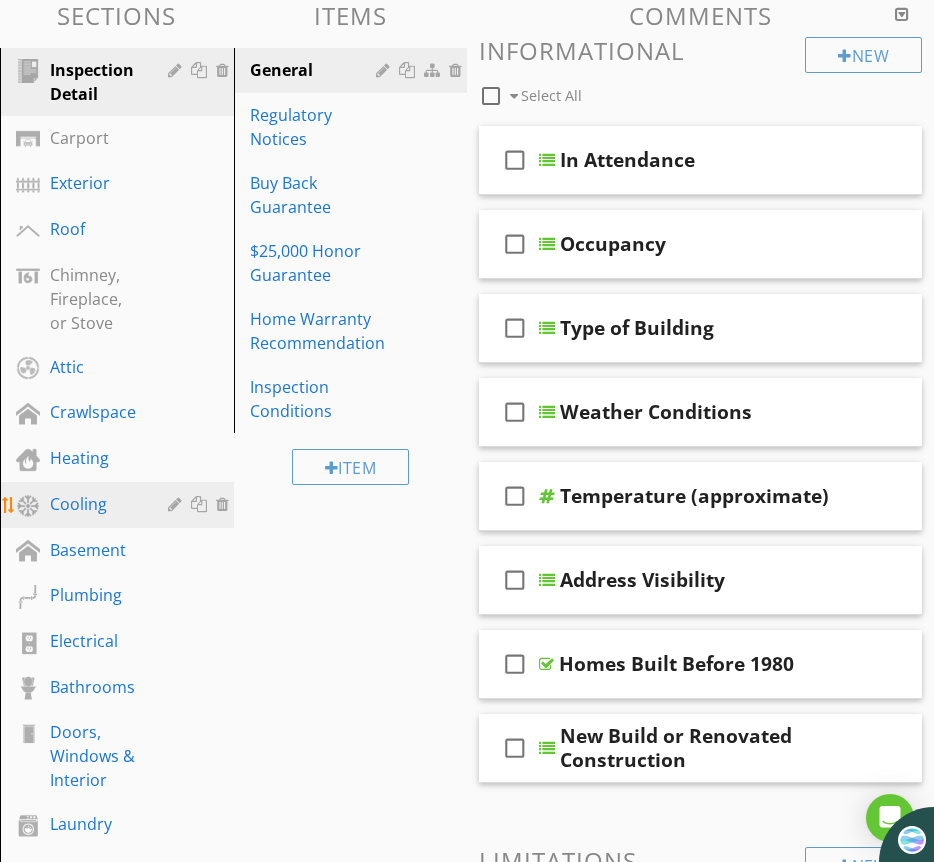 click on "Cooling" at bounding box center (94, 504) 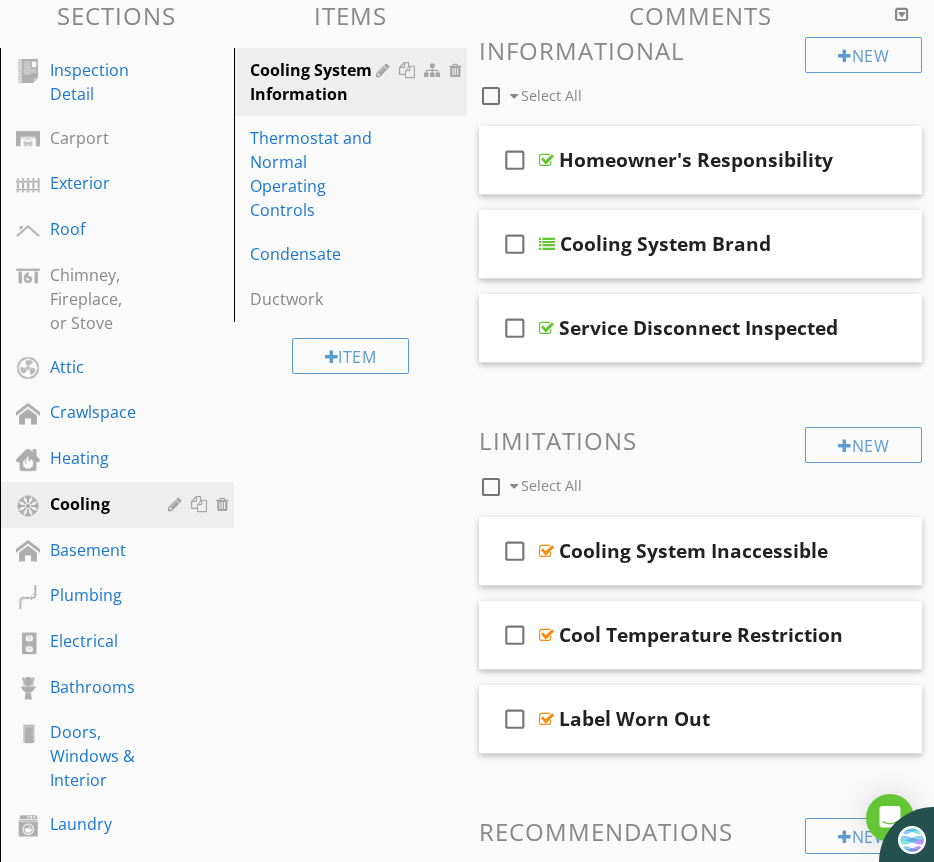 scroll, scrollTop: 0, scrollLeft: 0, axis: both 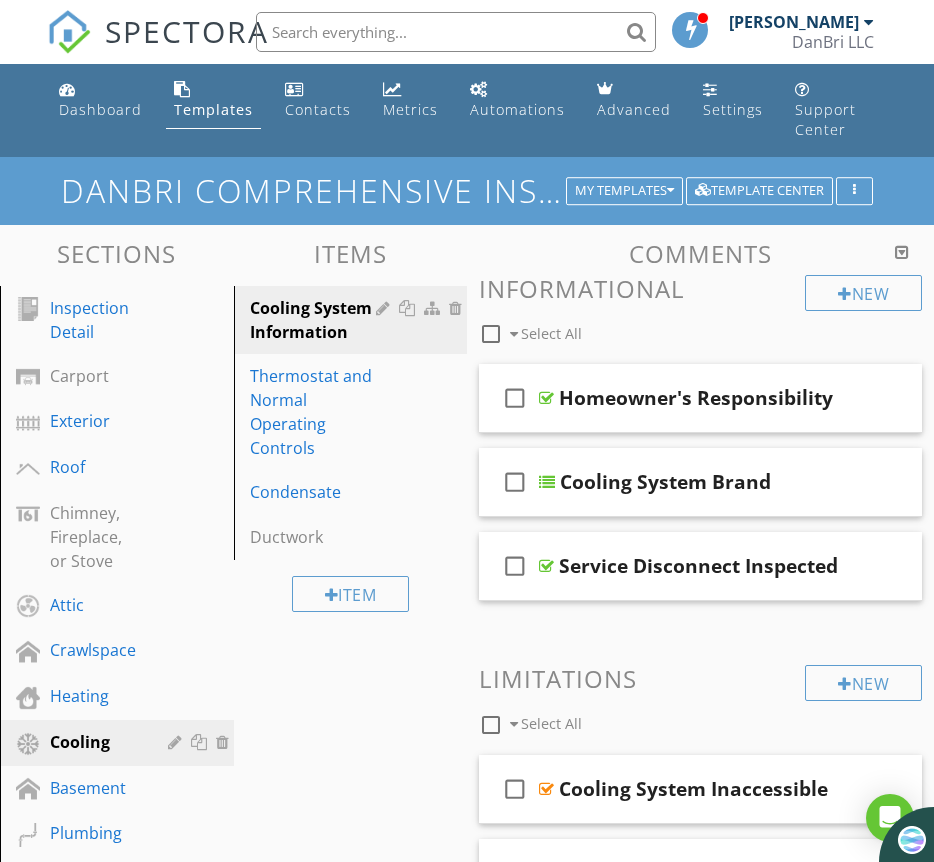 click on "Templates" at bounding box center (213, 109) 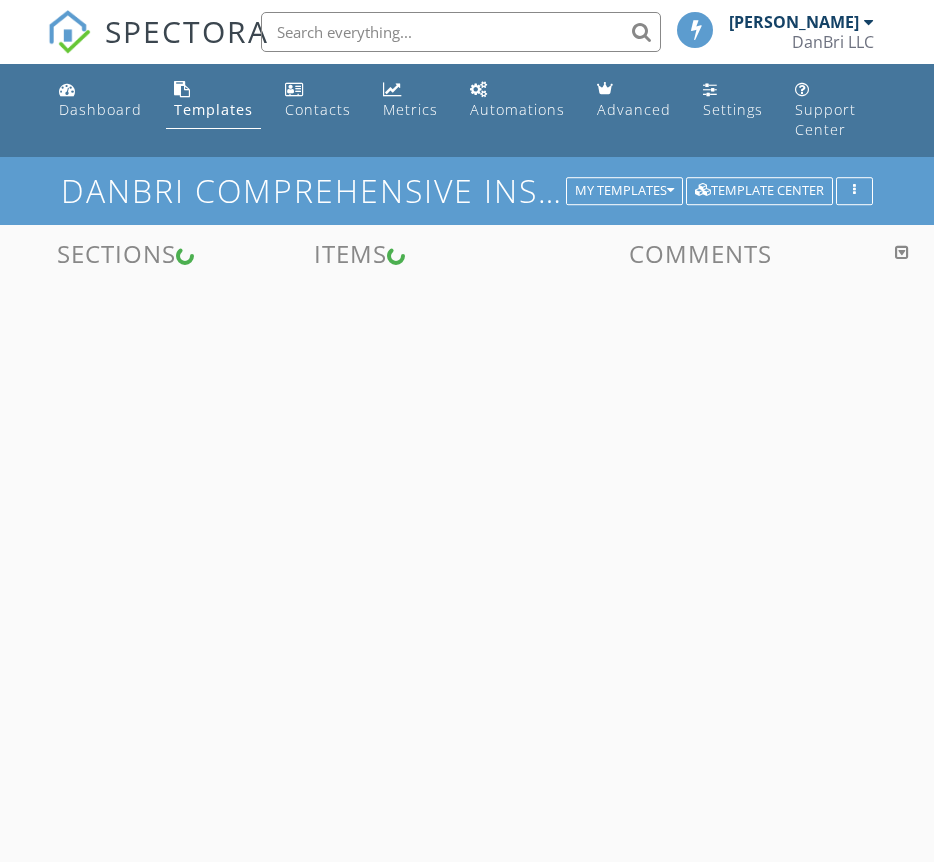 scroll, scrollTop: 0, scrollLeft: 0, axis: both 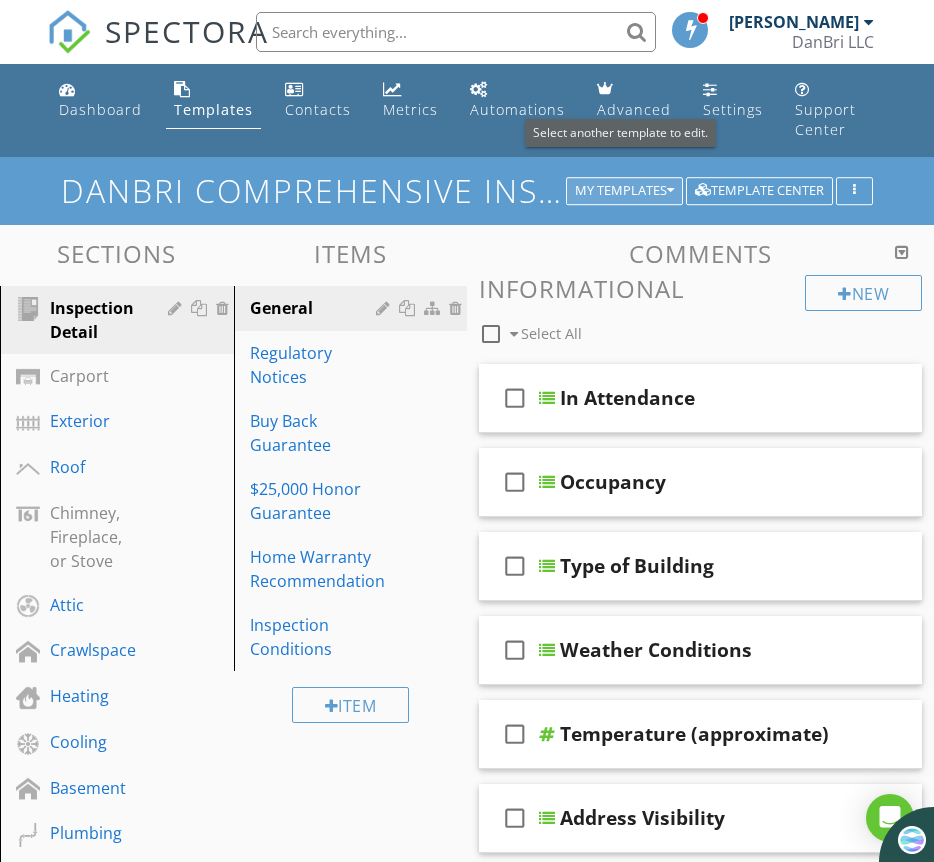 click at bounding box center (670, 191) 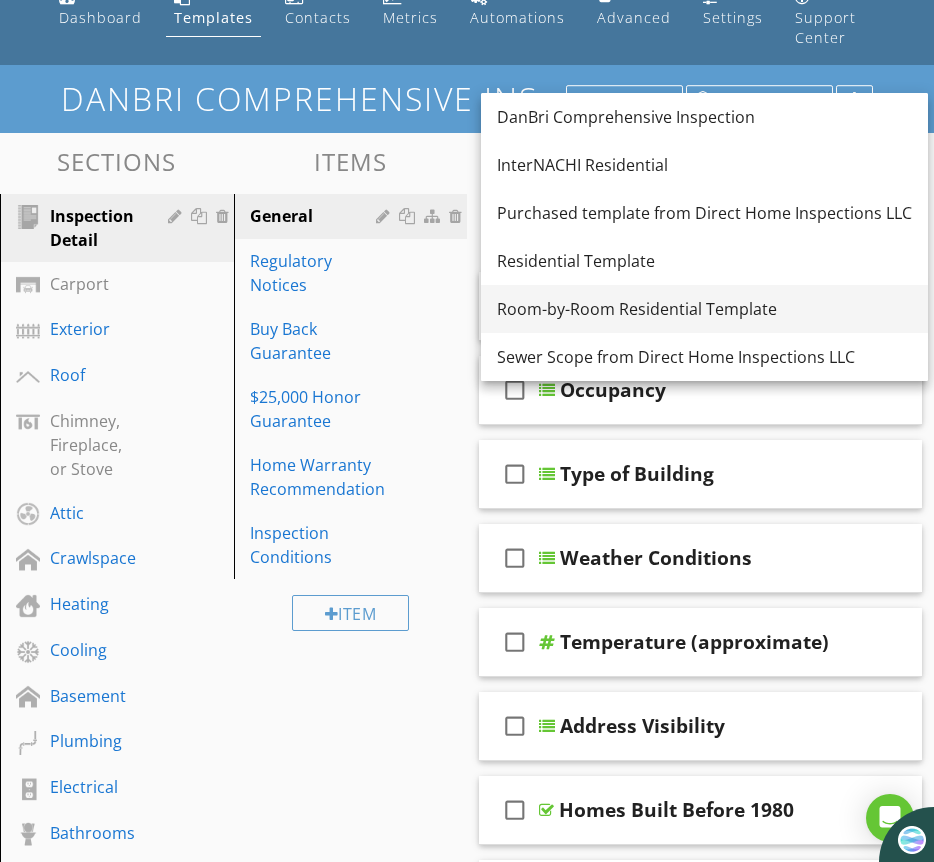 scroll, scrollTop: 17, scrollLeft: 0, axis: vertical 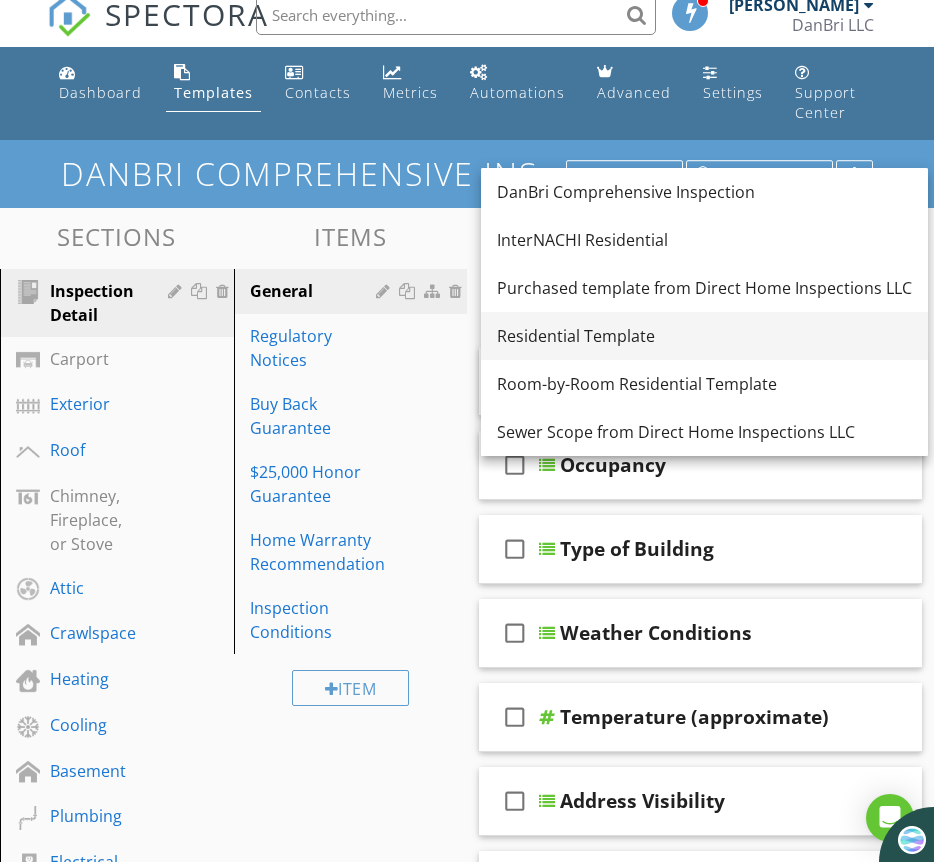 click on "Residential Template" at bounding box center (704, 336) 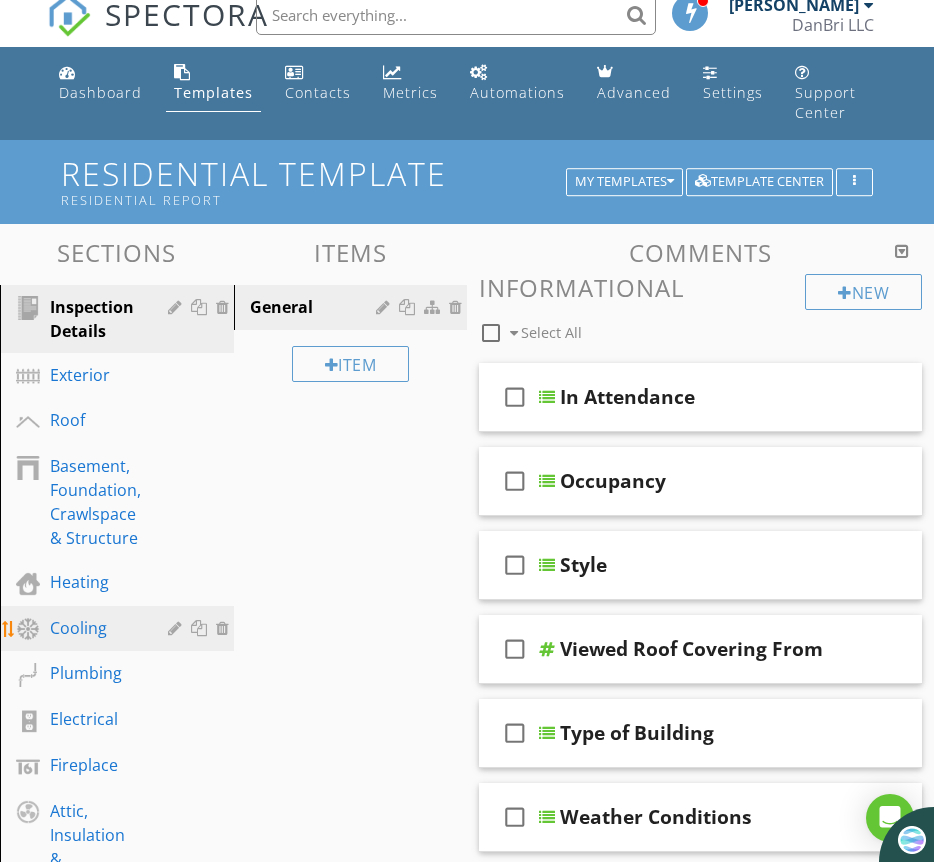 click on "Cooling" at bounding box center (94, 628) 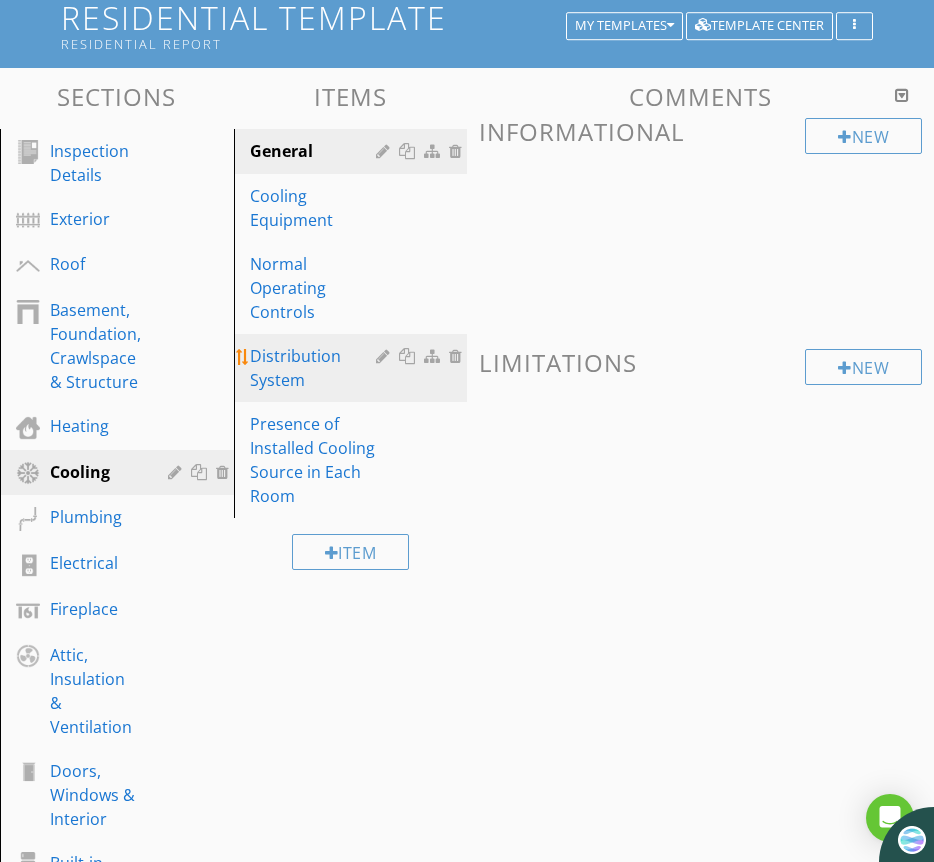 scroll, scrollTop: 0, scrollLeft: 0, axis: both 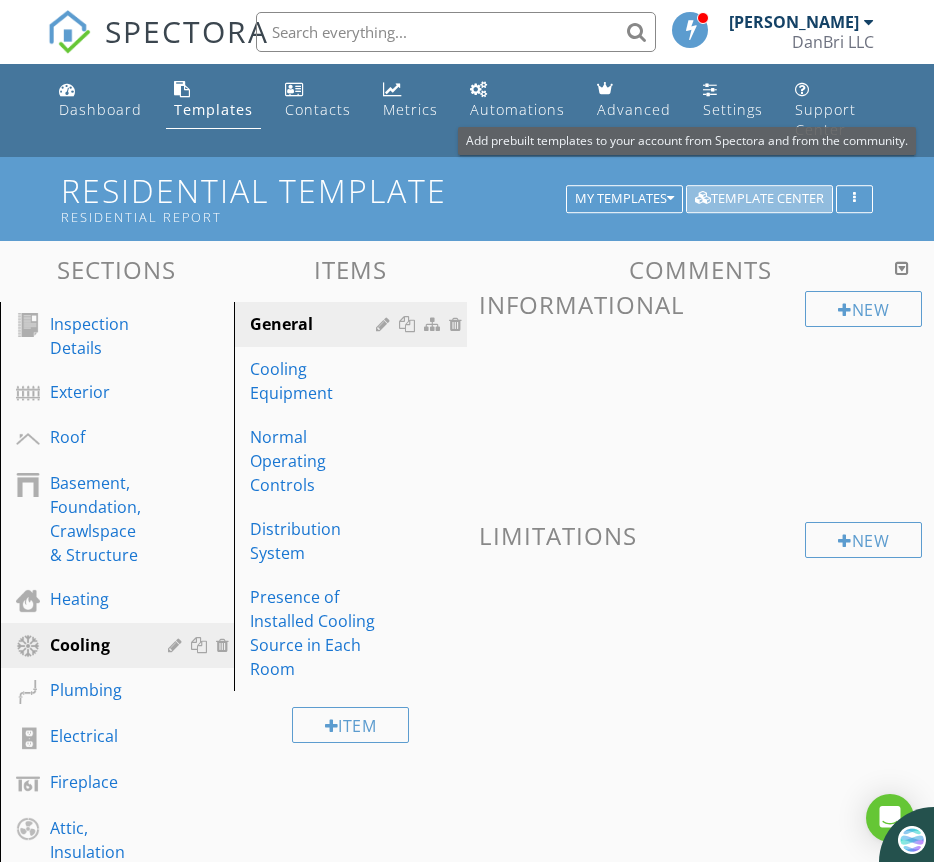 click on "Template Center" at bounding box center [759, 199] 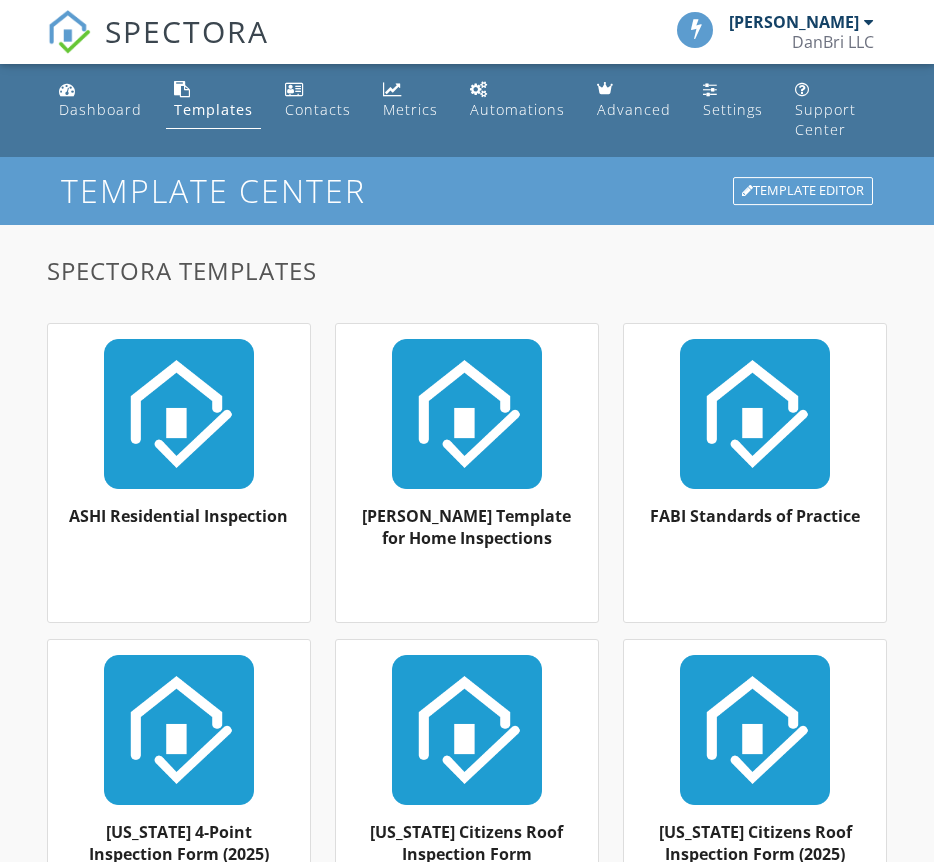 scroll, scrollTop: 0, scrollLeft: 0, axis: both 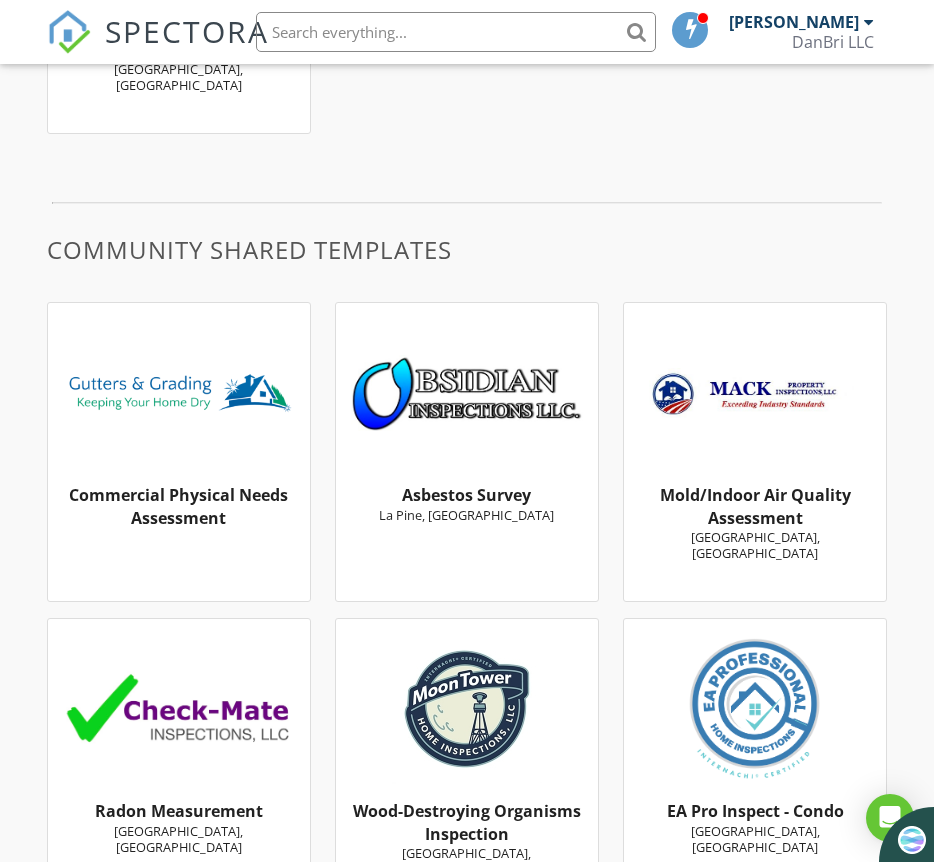 click on "Asbestos Survey" at bounding box center [466, 495] 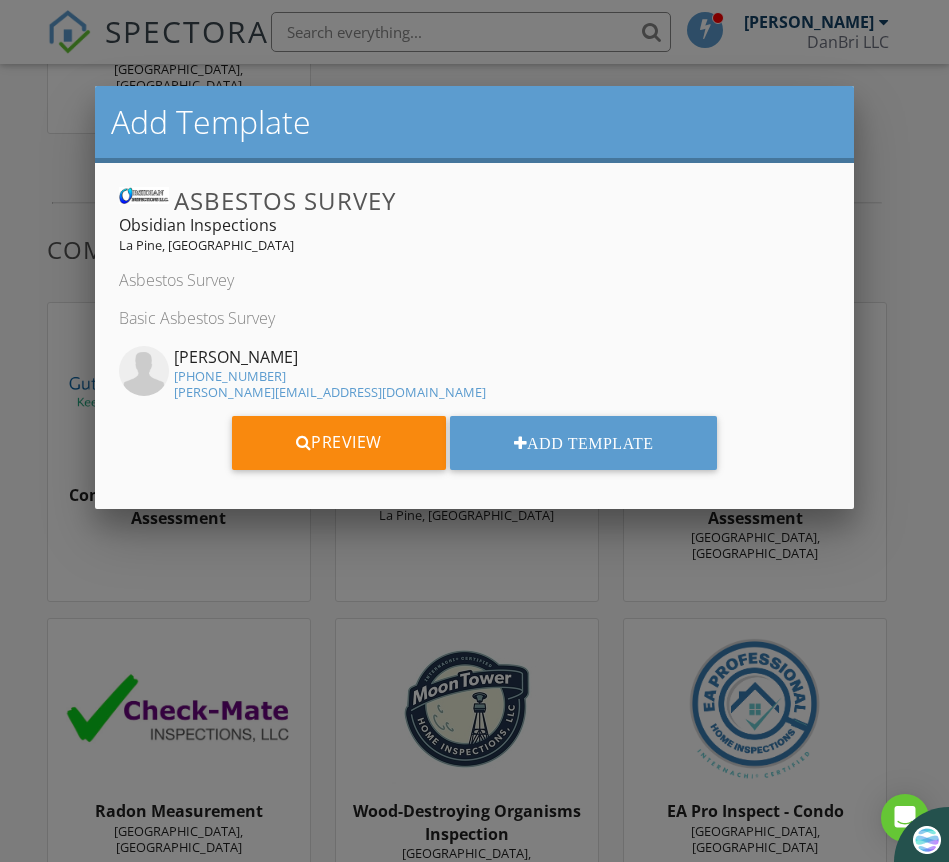 click at bounding box center (474, 439) 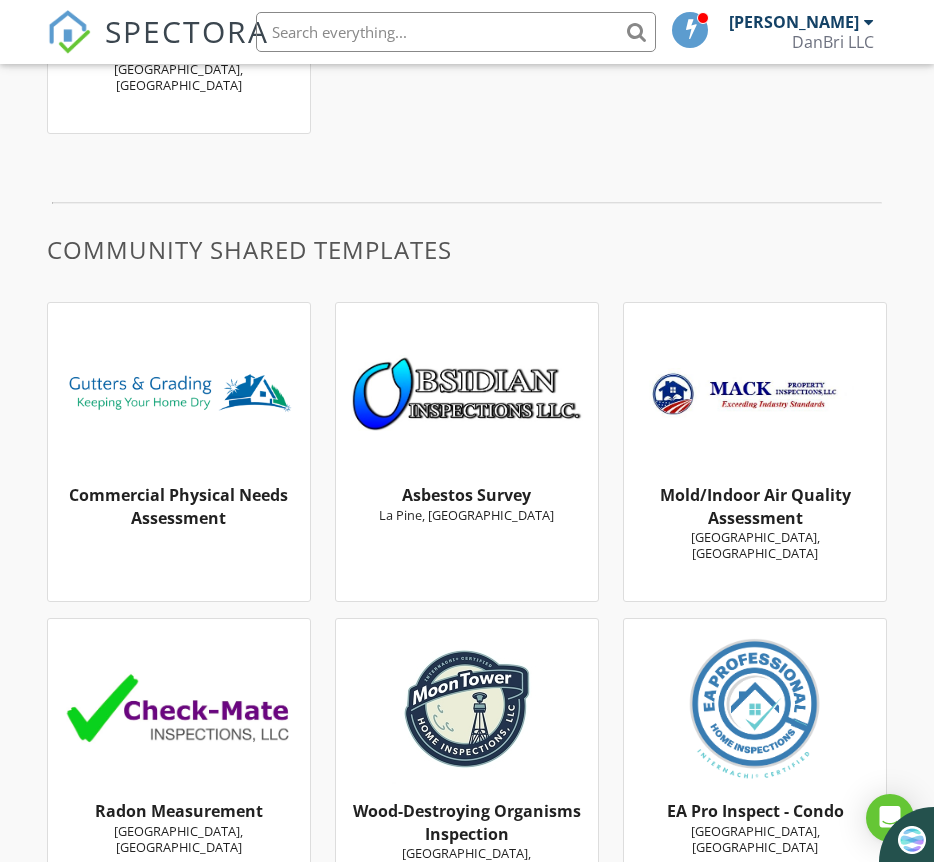 click on "Asbestos Survey
La Pine, OR" at bounding box center [467, 452] 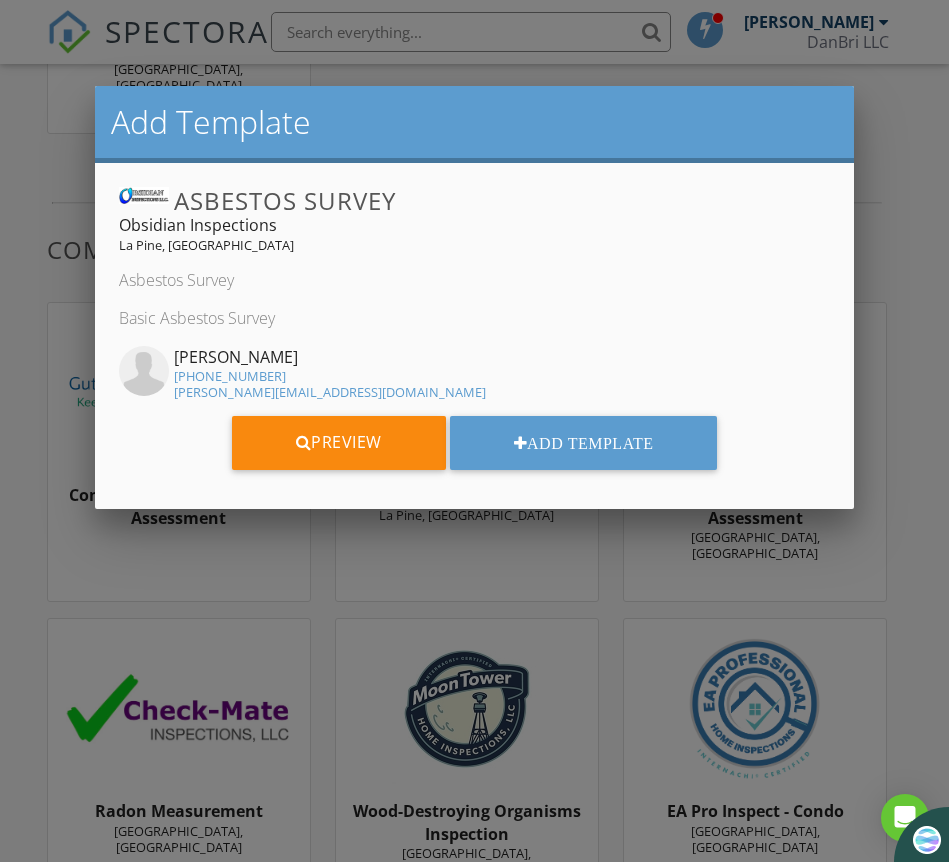 click at bounding box center [474, 439] 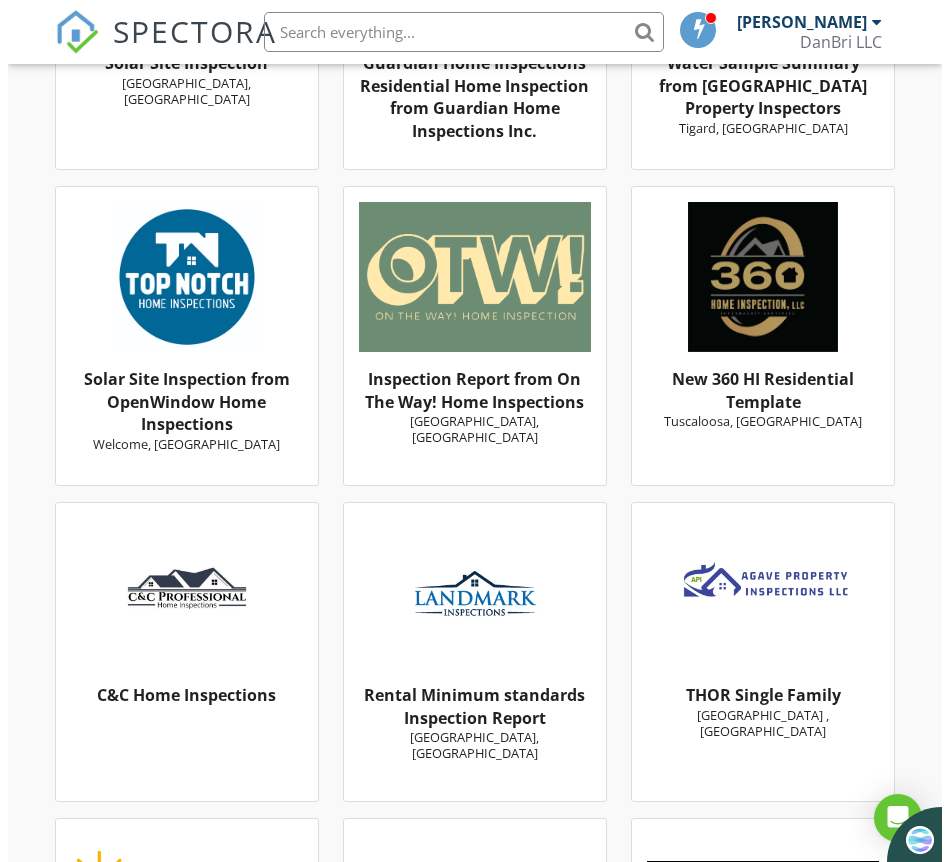 scroll, scrollTop: 5195, scrollLeft: 0, axis: vertical 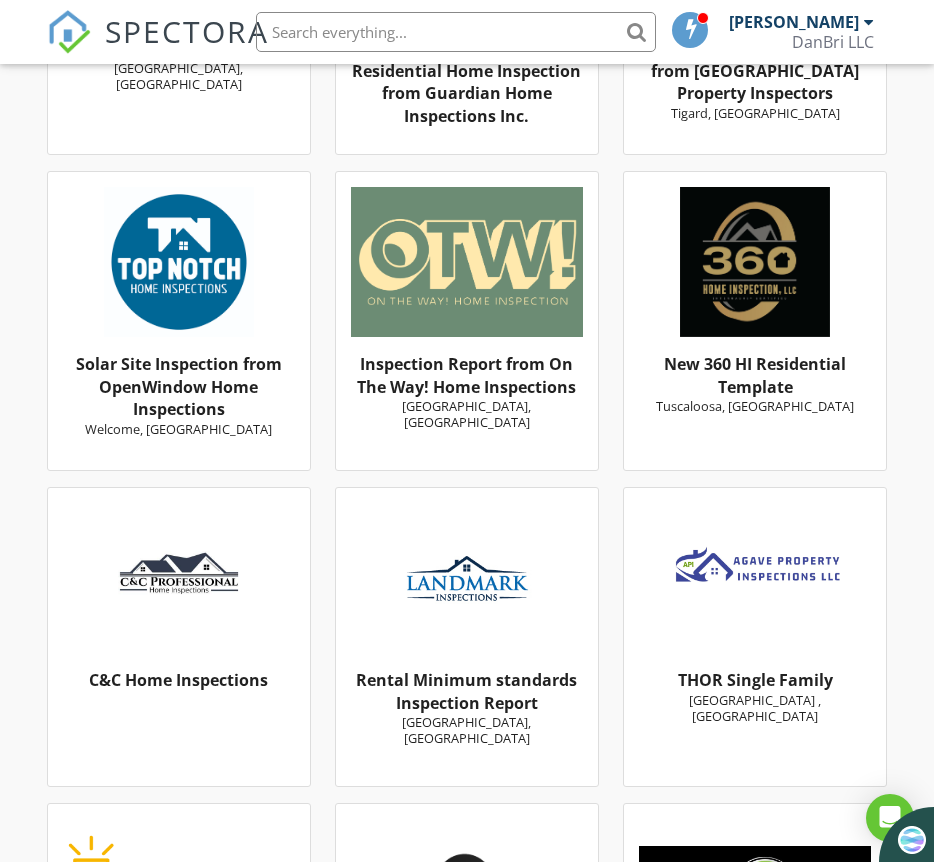 click on "C&C Home Inspections" at bounding box center (178, 680) 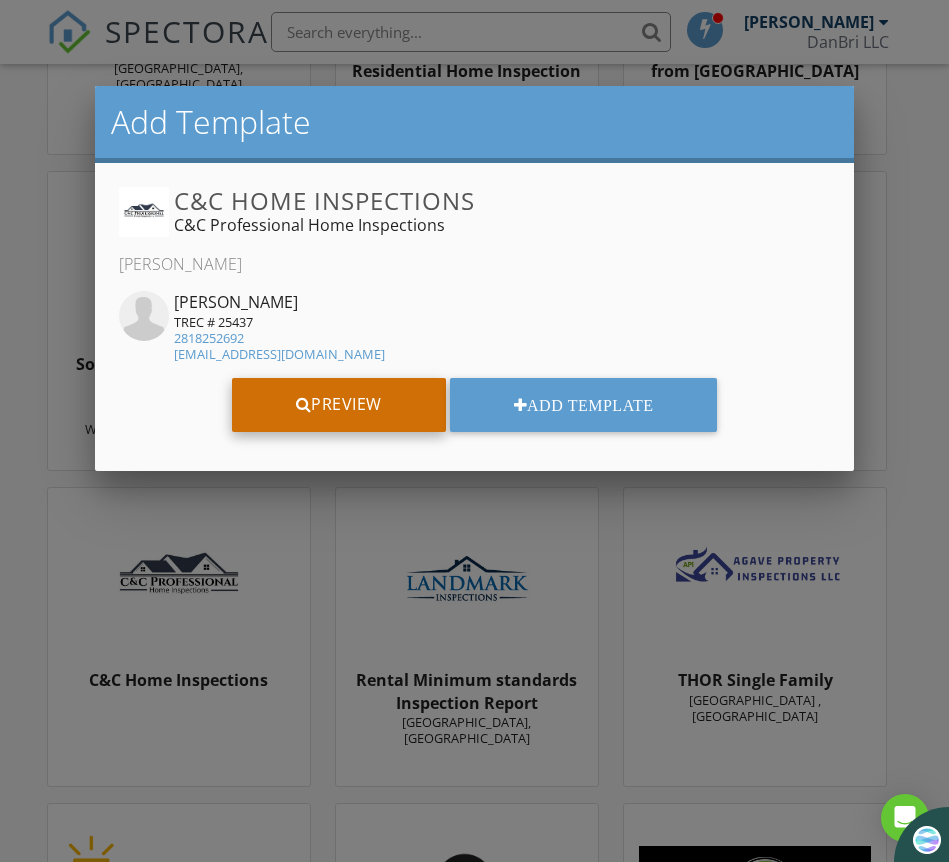 click on "Preview" at bounding box center (339, 405) 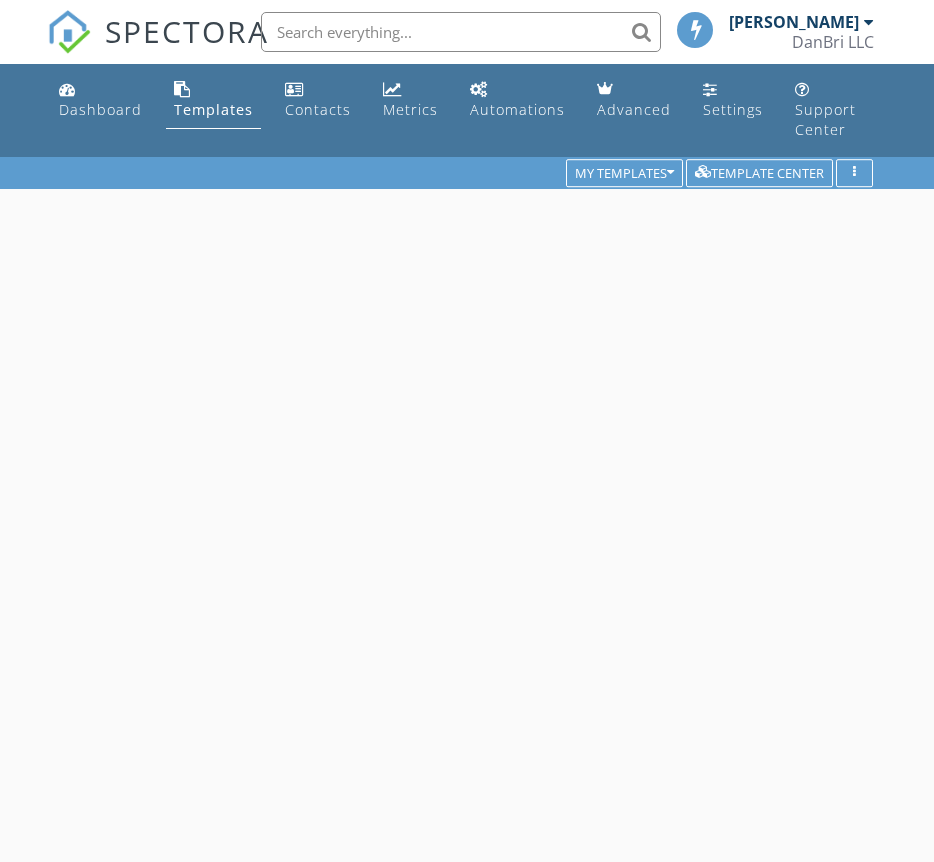 scroll, scrollTop: 0, scrollLeft: 0, axis: both 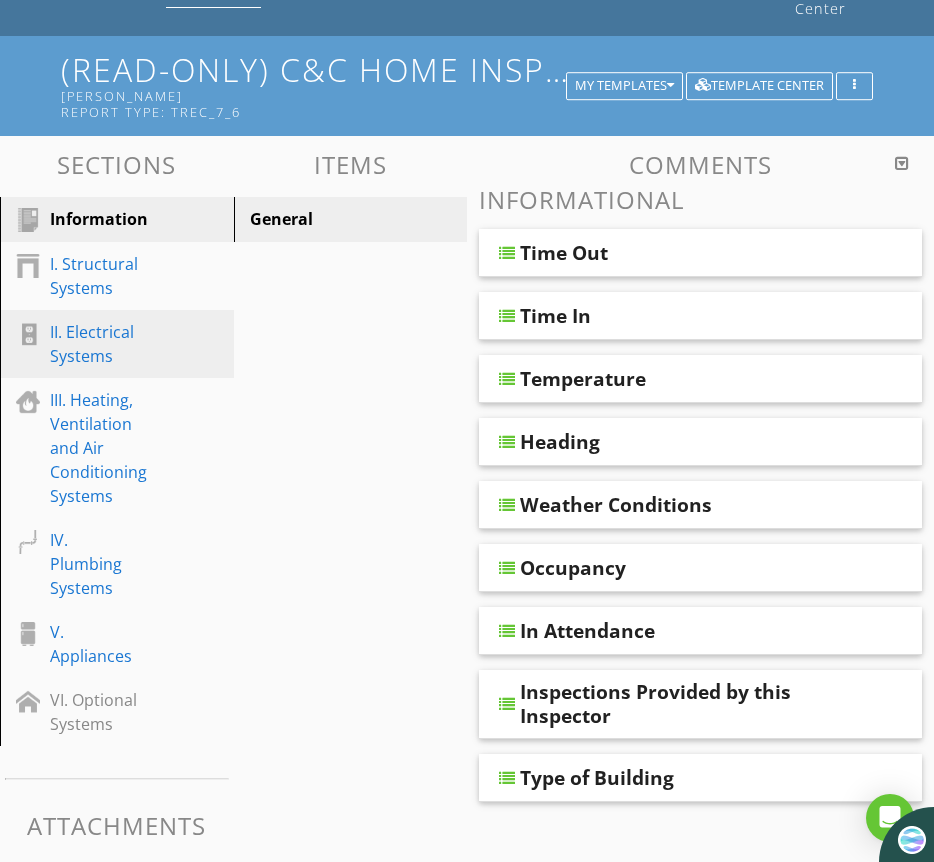click on "III. Heating, Ventilation and Air Conditioning Systems" at bounding box center (98, 448) 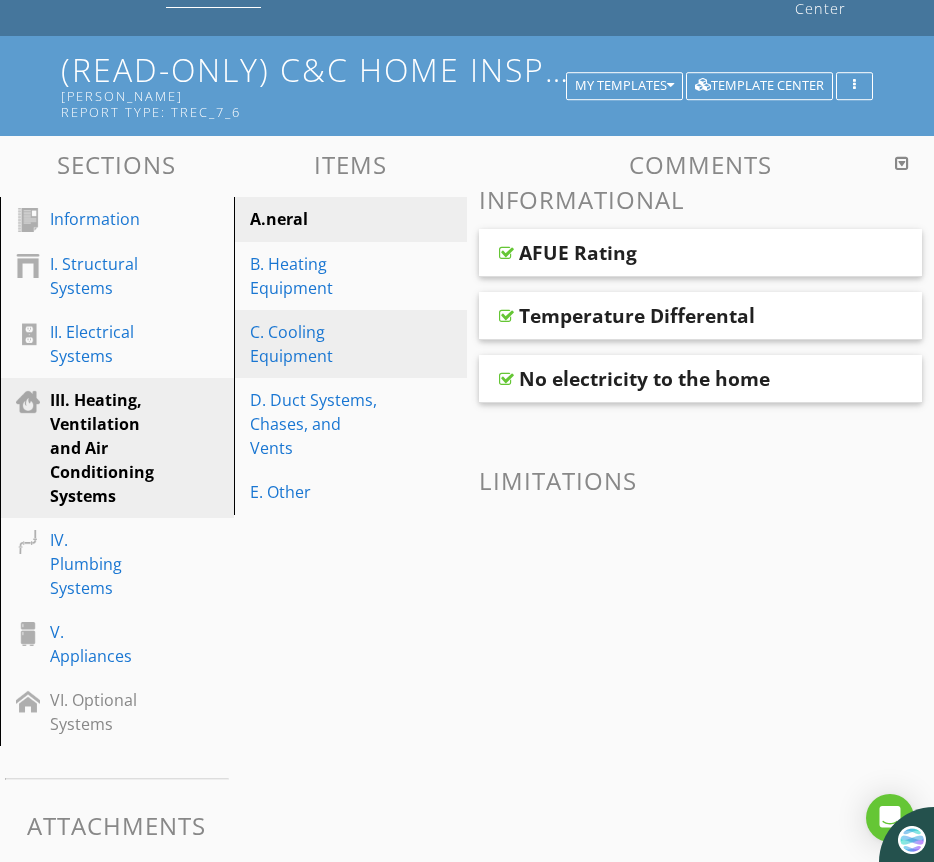 click on "C. Cooling Equipment" at bounding box center (316, 344) 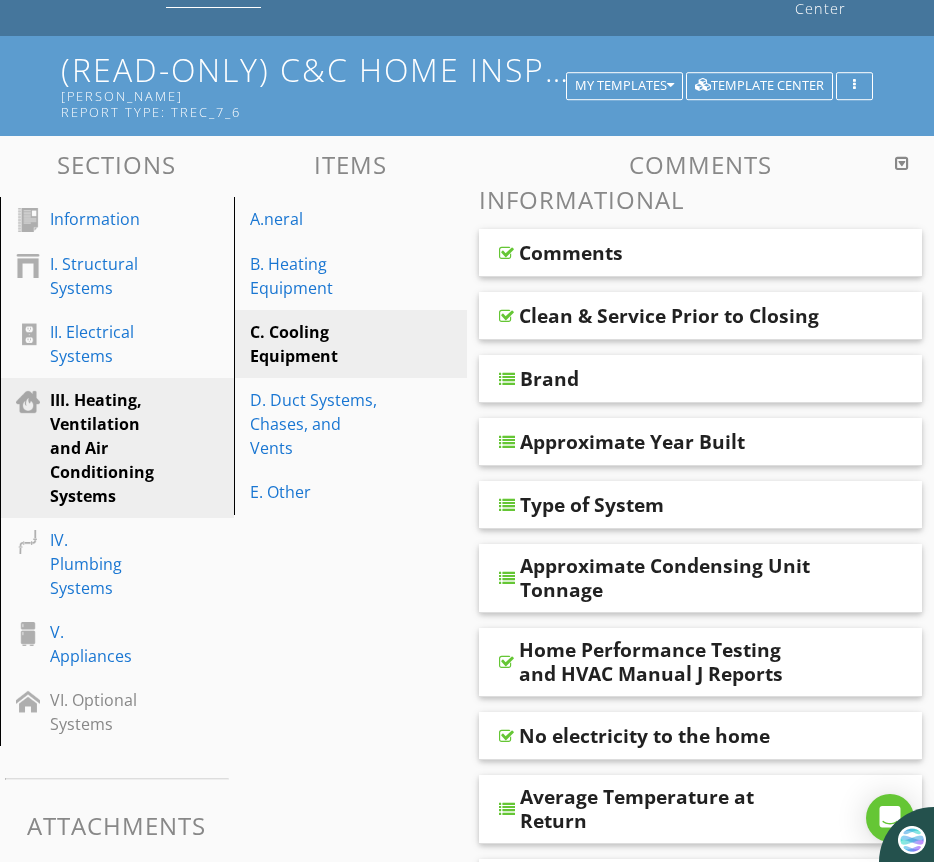 click at bounding box center (506, 253) 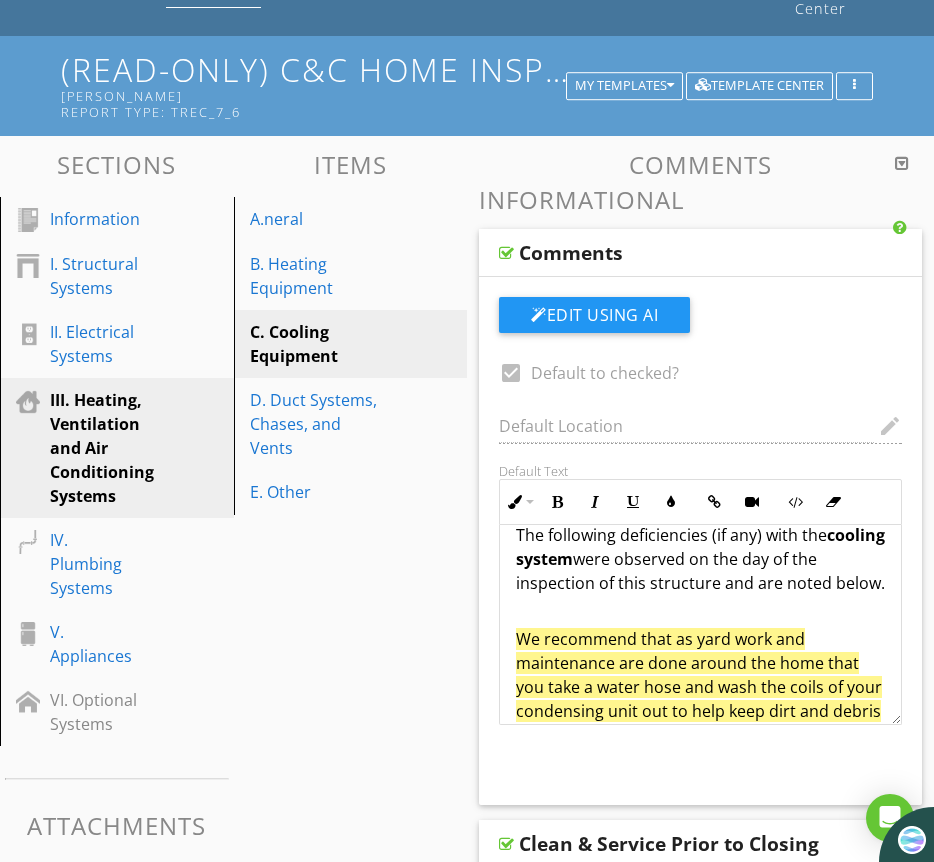 scroll, scrollTop: 0, scrollLeft: 0, axis: both 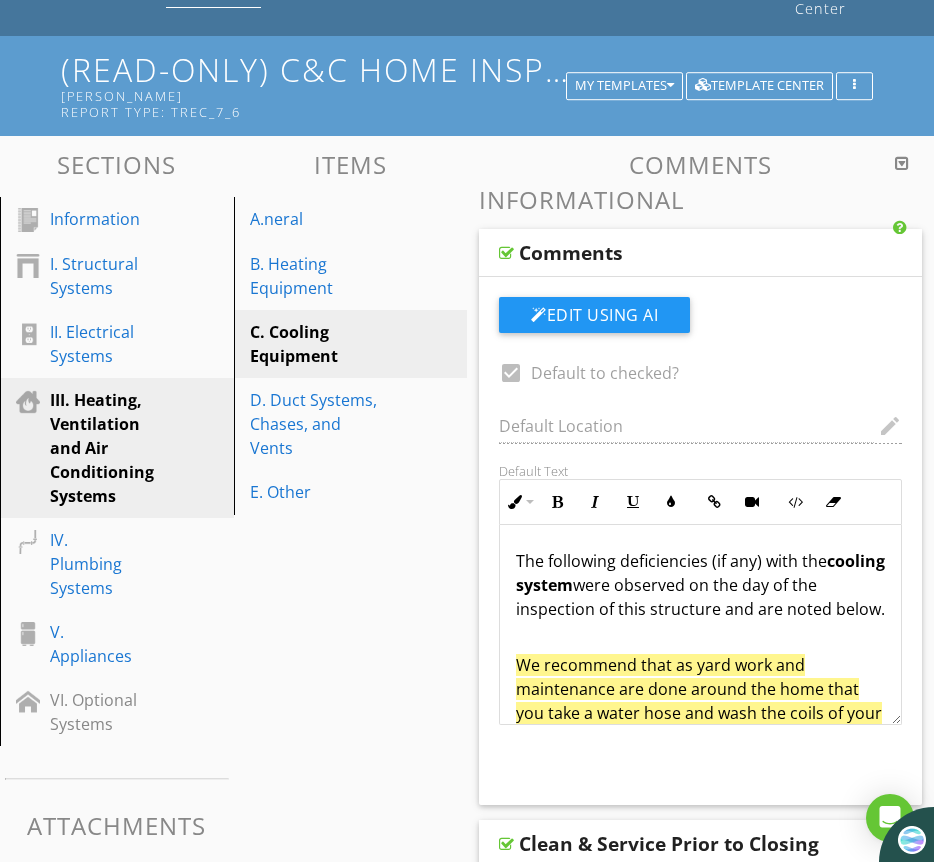 click at bounding box center (506, 253) 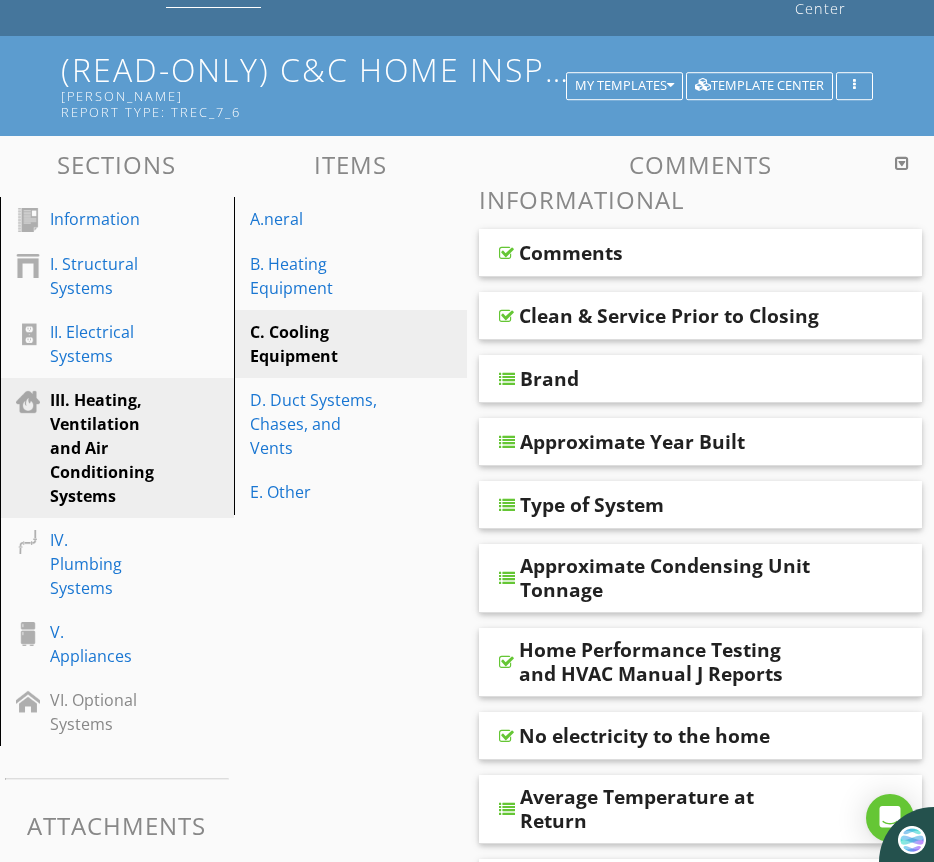 click at bounding box center (506, 316) 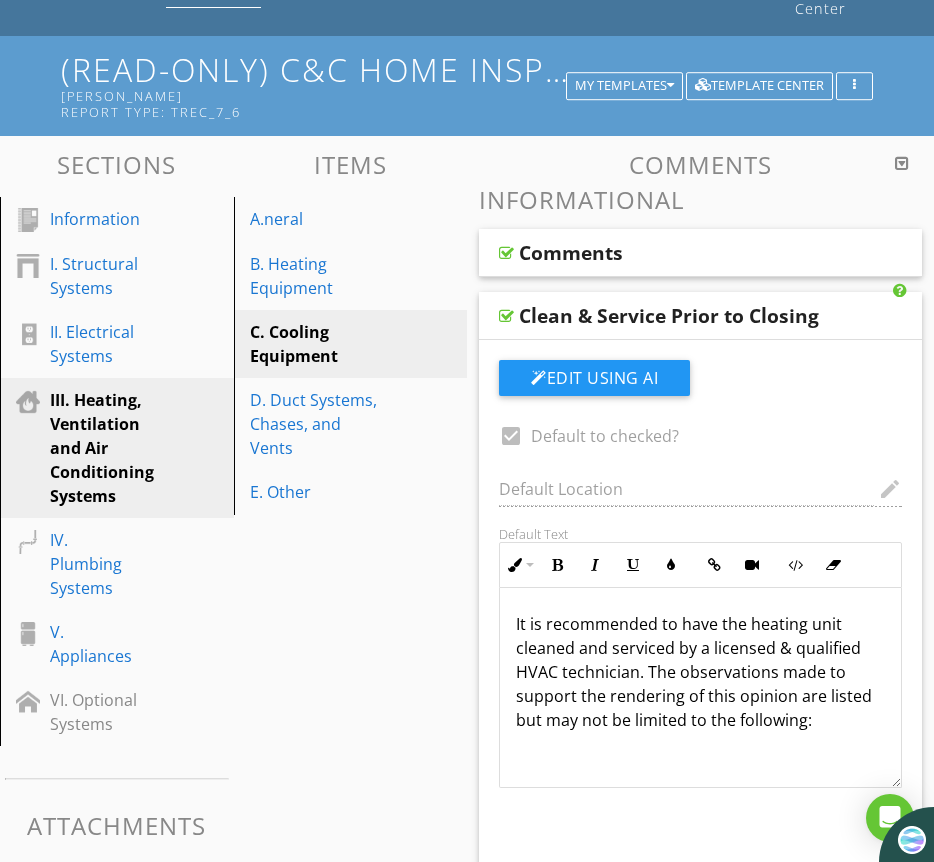 click at bounding box center (506, 316) 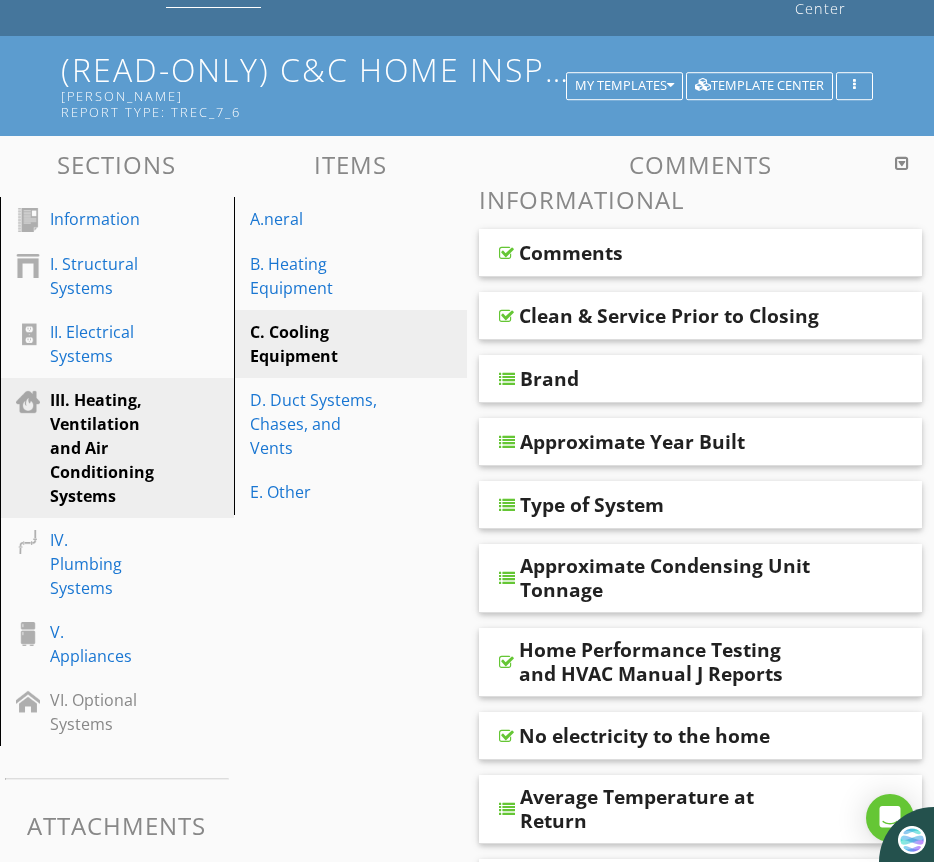 click at bounding box center (507, 379) 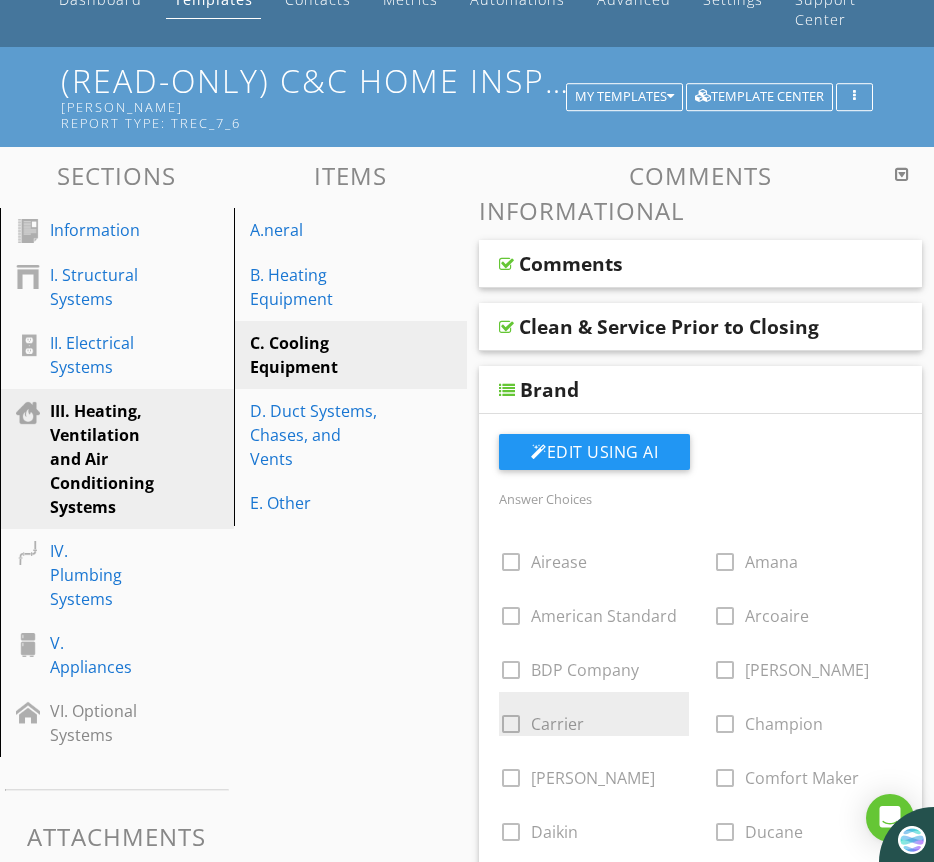scroll, scrollTop: 109, scrollLeft: 0, axis: vertical 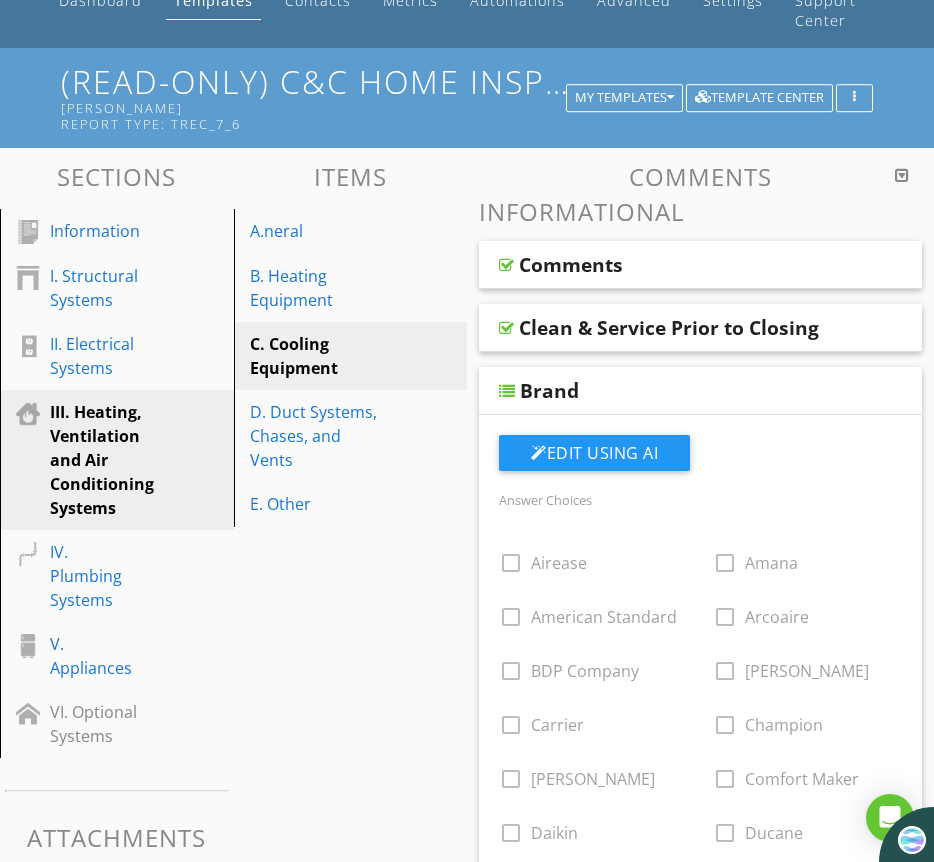 click on "Brand" at bounding box center [671, 391] 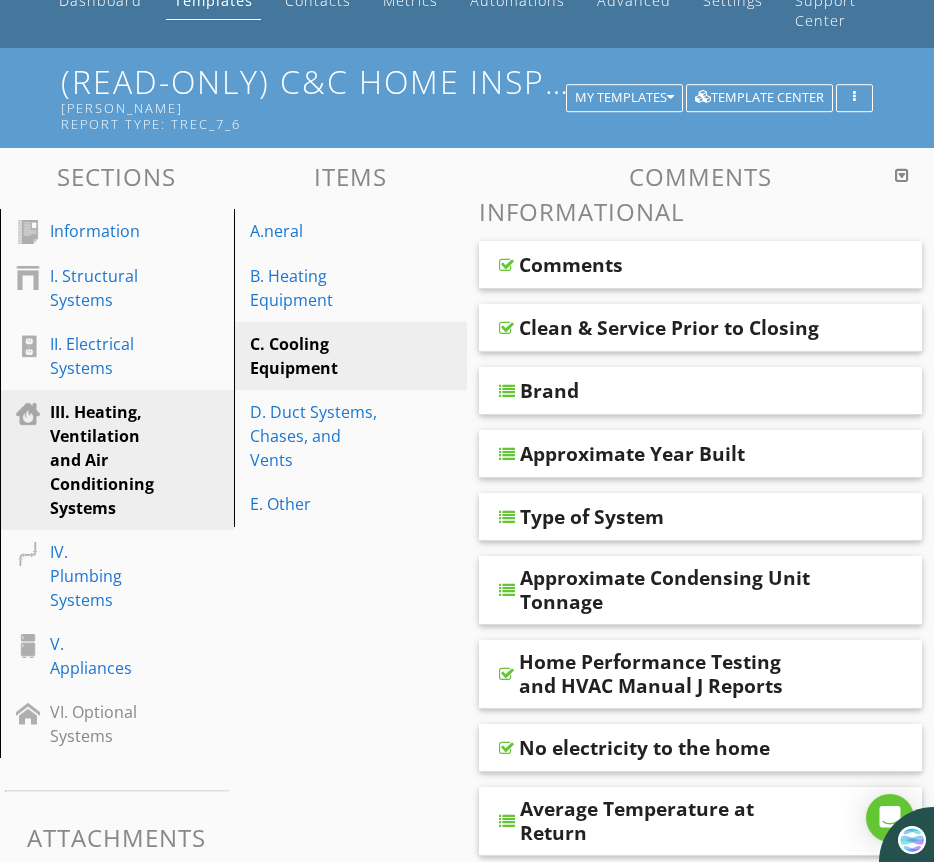 scroll, scrollTop: 0, scrollLeft: 0, axis: both 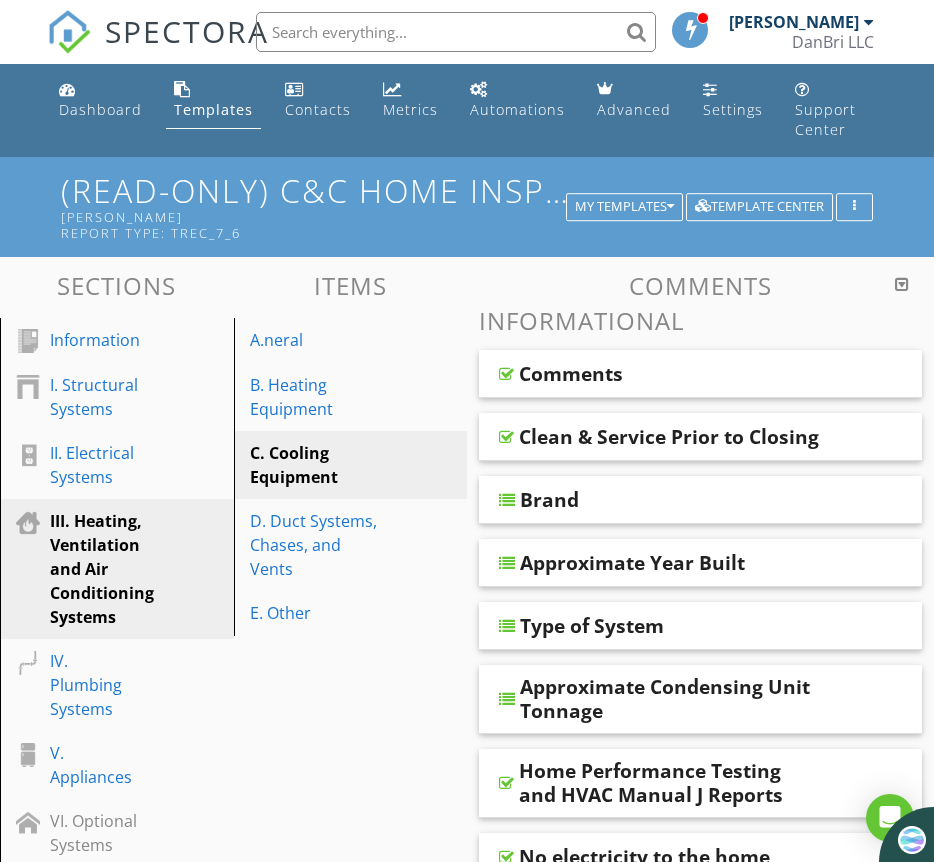 click on "(READ-ONLY)
C&C Home Inspections
[PERSON_NAME]
Report Type: TREC_7_6" at bounding box center (467, 206) 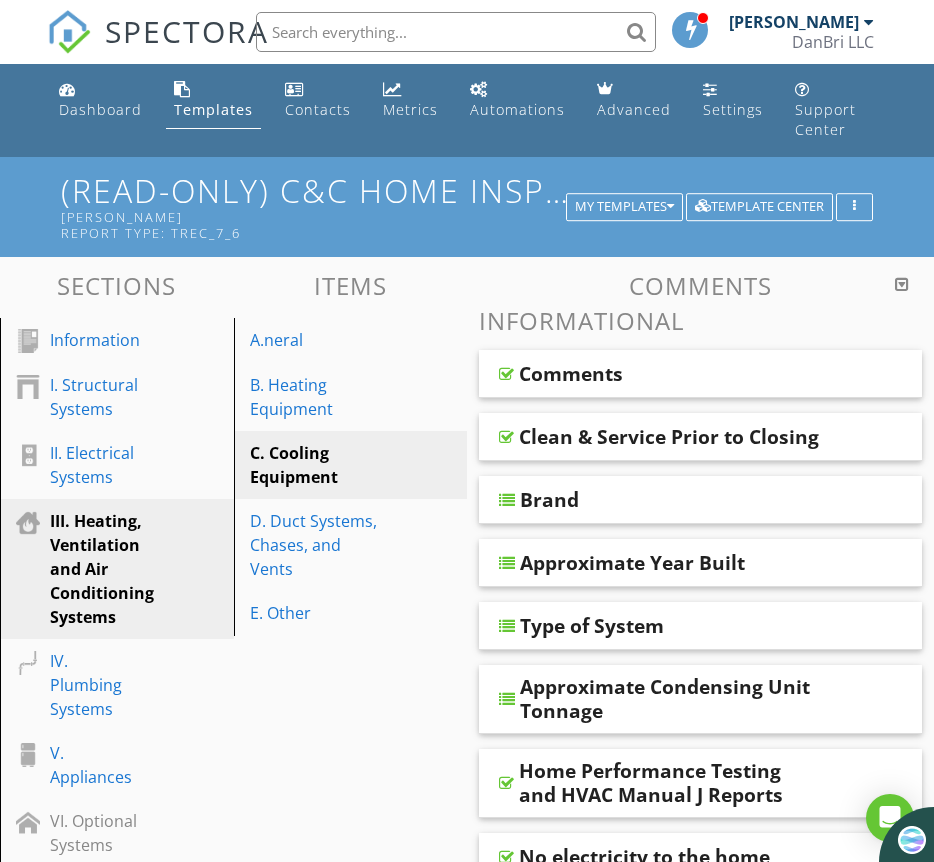 click at bounding box center (467, 431) 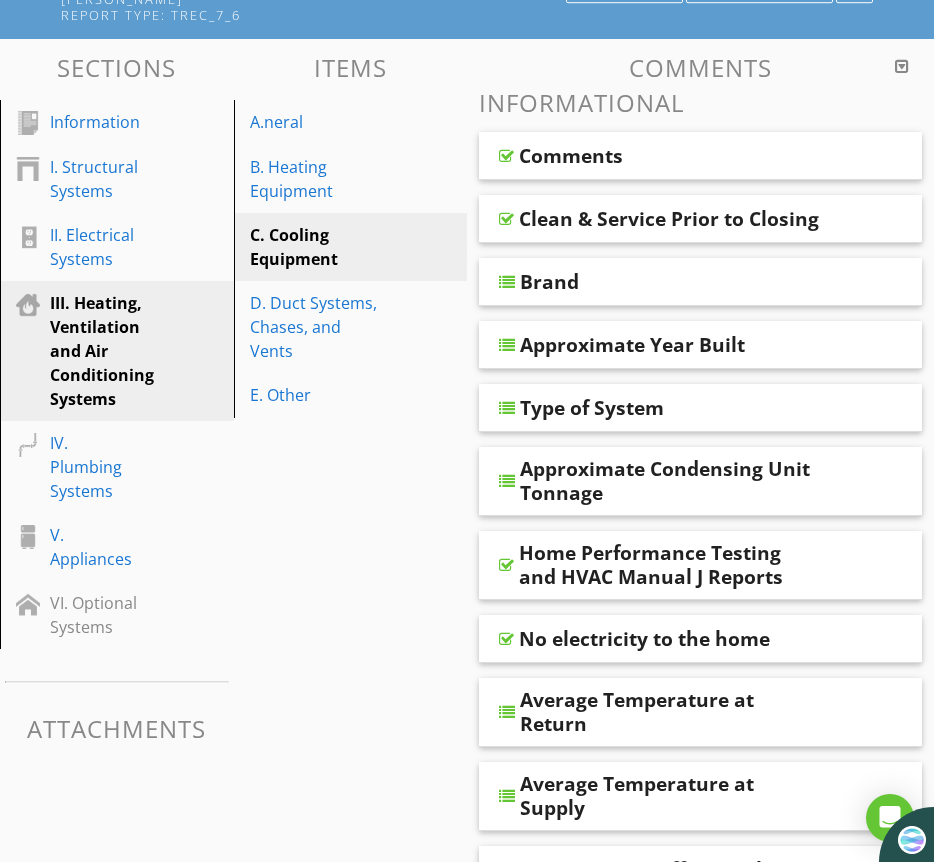 scroll, scrollTop: 219, scrollLeft: 0, axis: vertical 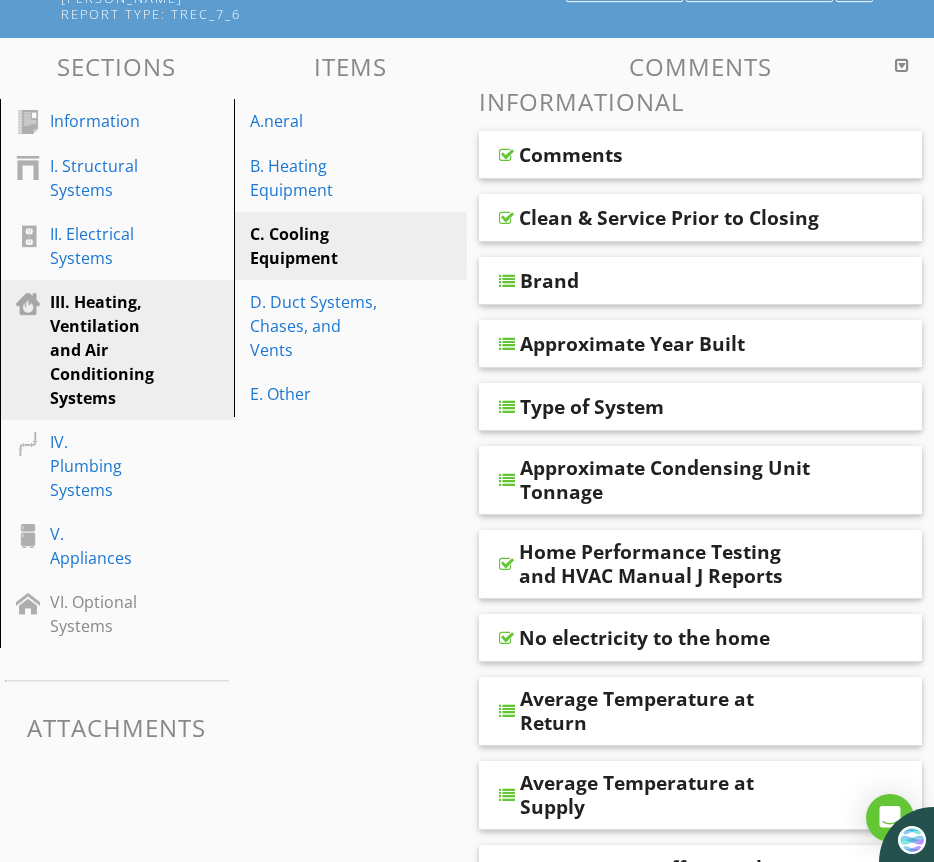 click at bounding box center [507, 281] 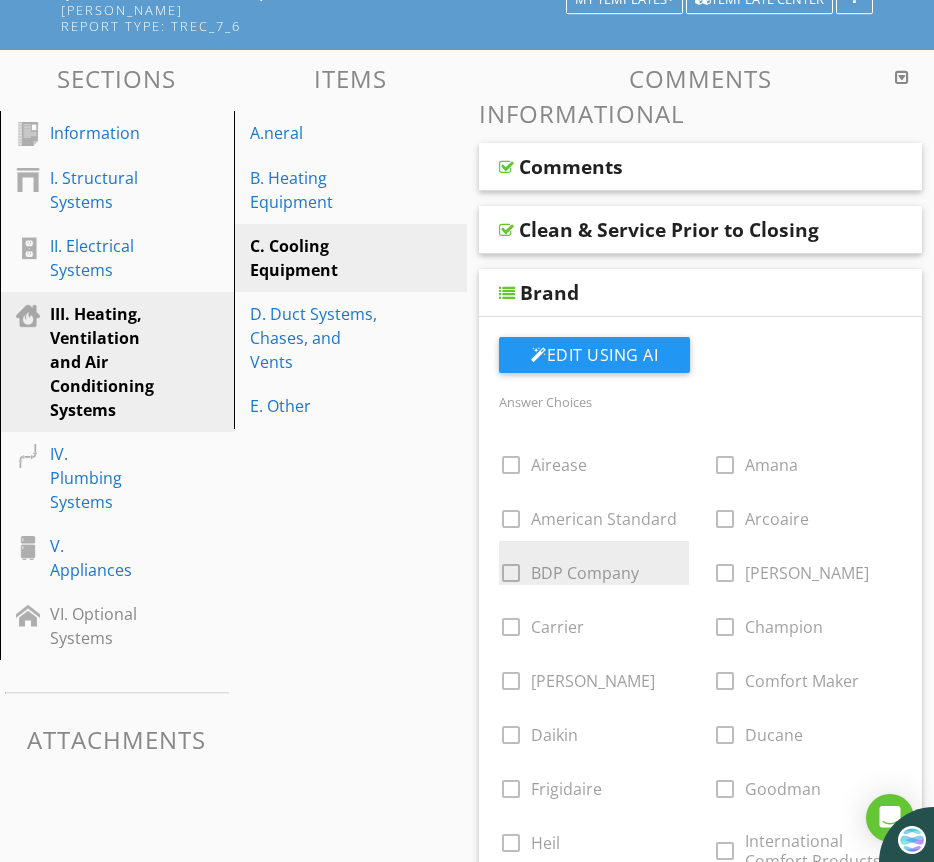 scroll, scrollTop: 188, scrollLeft: 0, axis: vertical 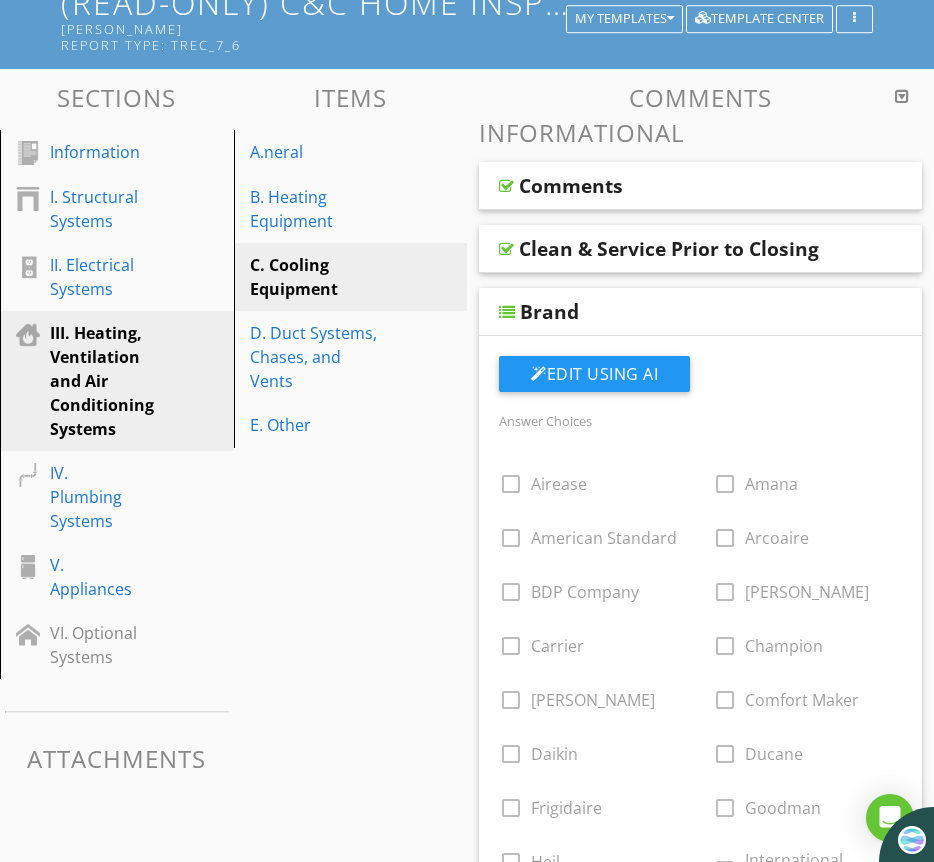 click at bounding box center [507, 312] 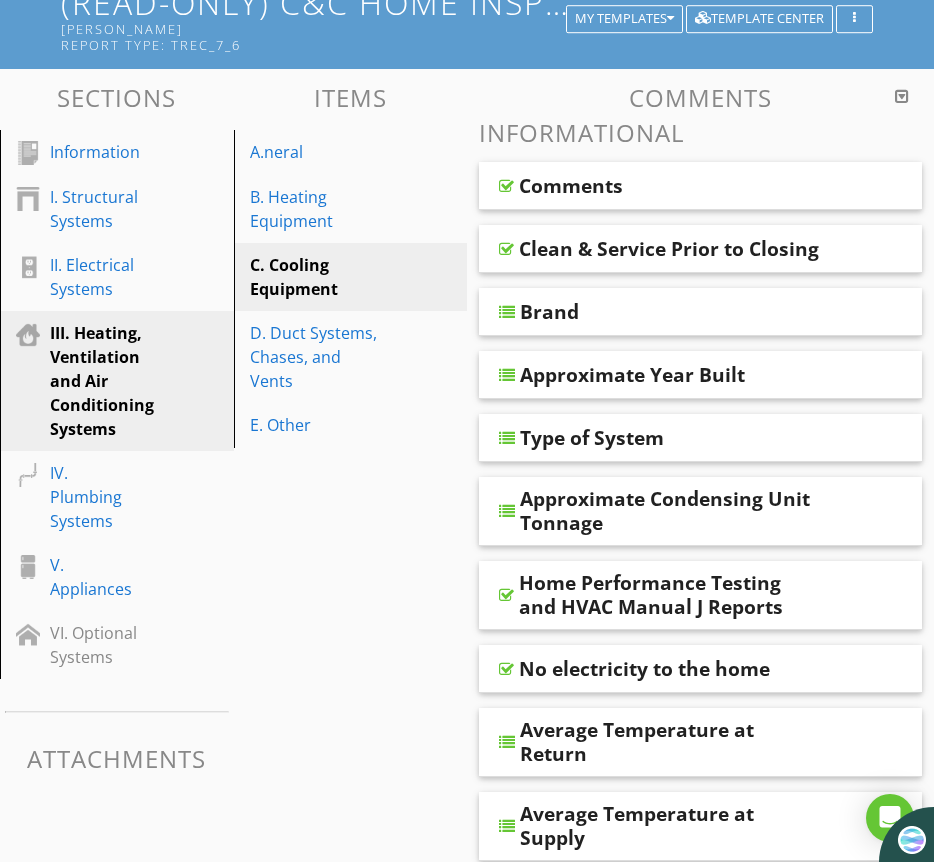 click on "Approximate Year Built" at bounding box center (700, 375) 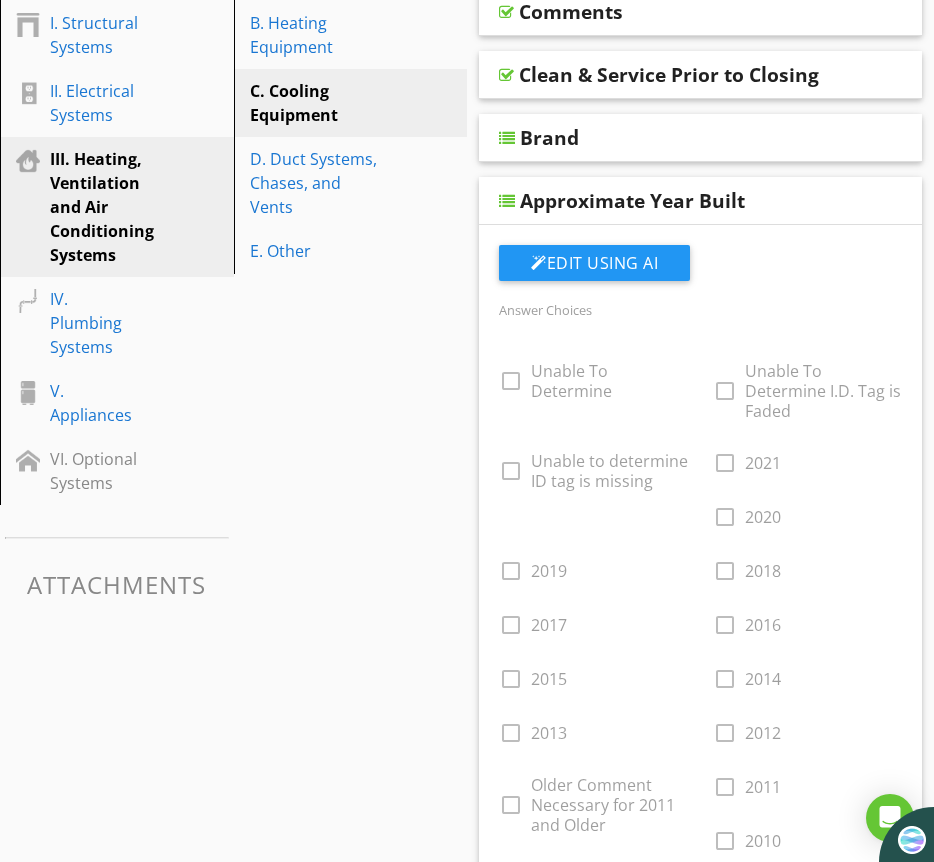 scroll, scrollTop: 178, scrollLeft: 0, axis: vertical 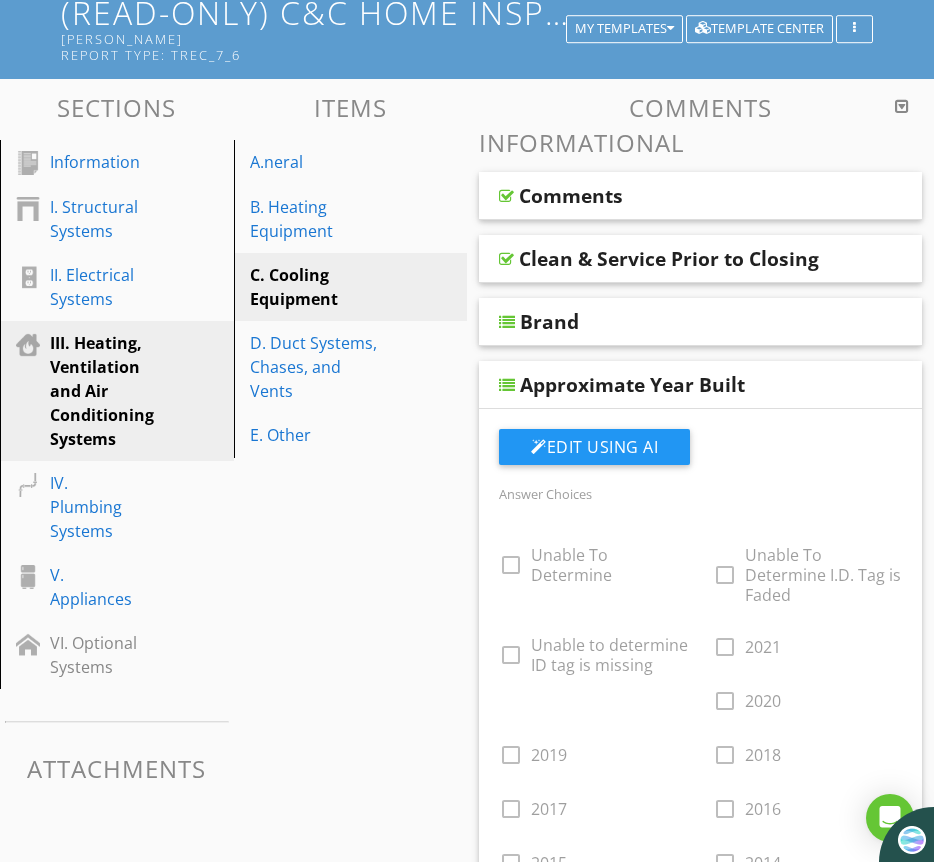 click at bounding box center [507, 385] 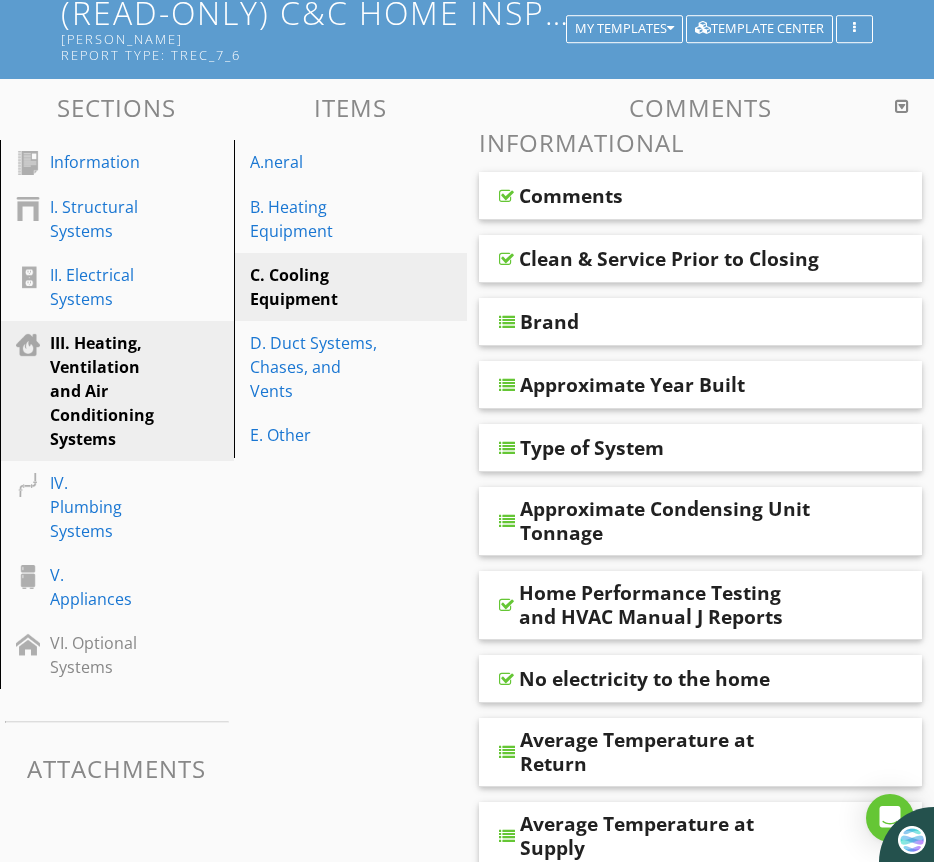 click at bounding box center [507, 448] 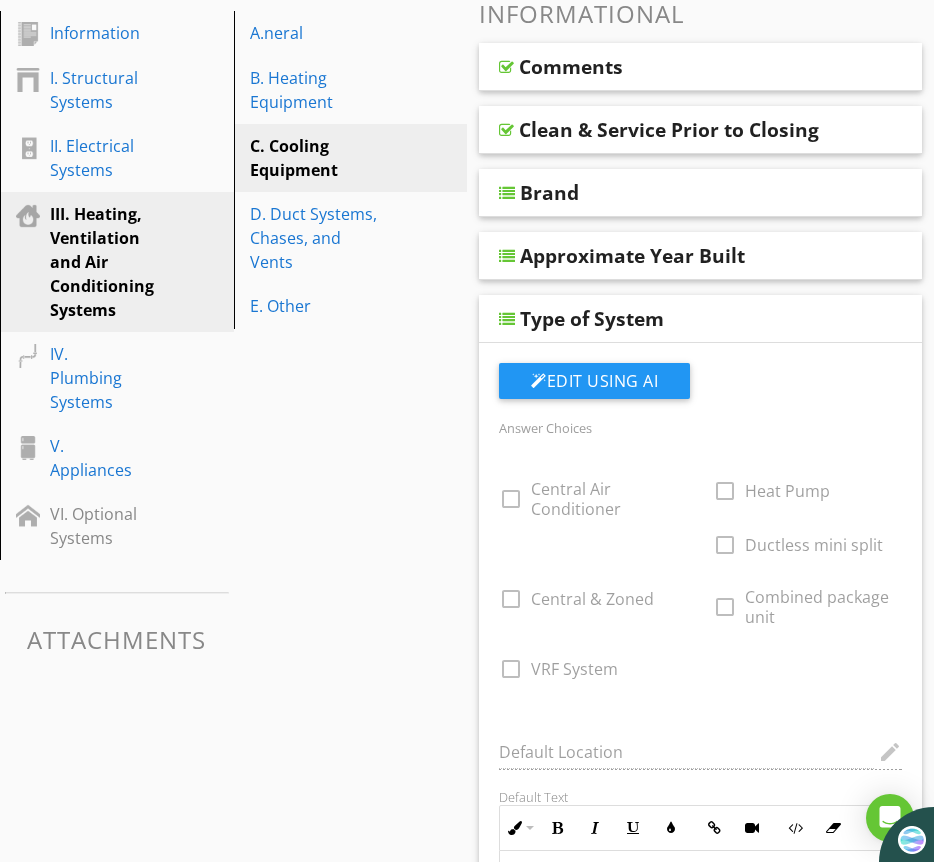 scroll, scrollTop: 323, scrollLeft: 0, axis: vertical 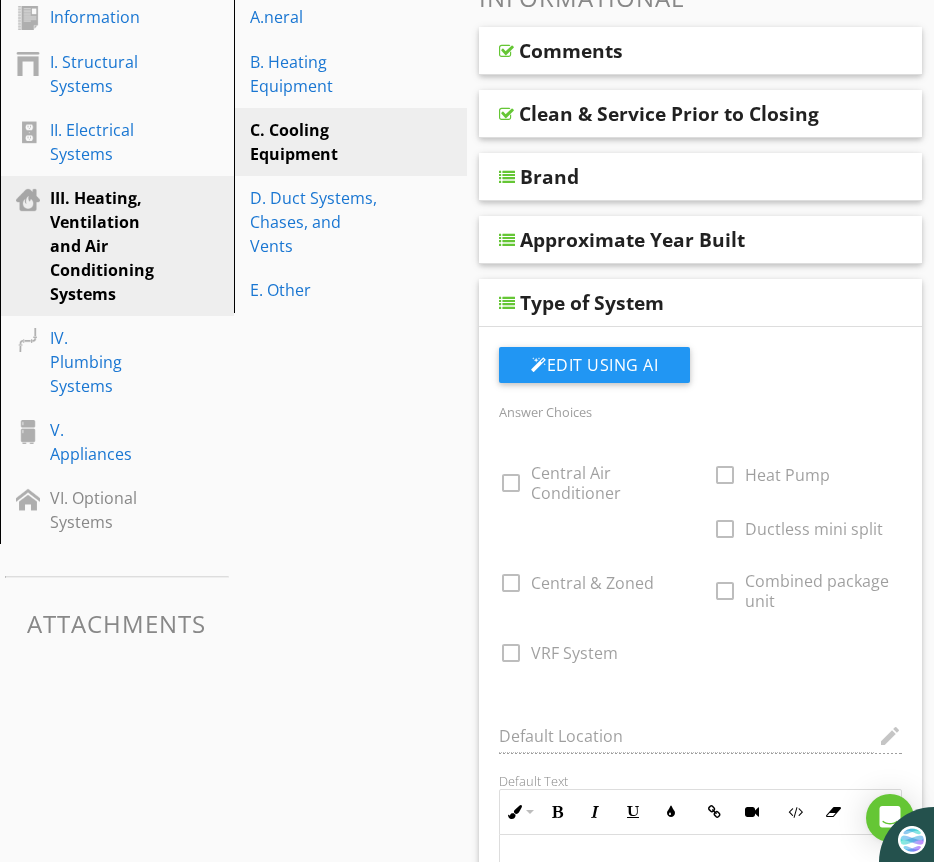 click at bounding box center (507, 303) 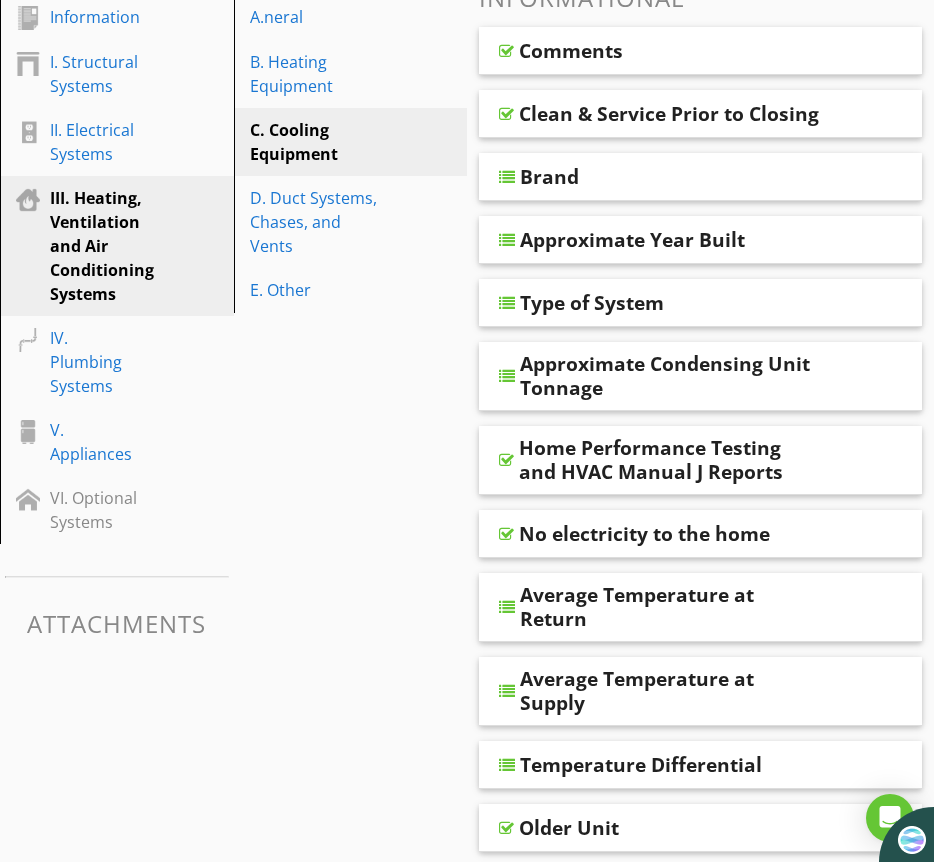 click at bounding box center (507, 376) 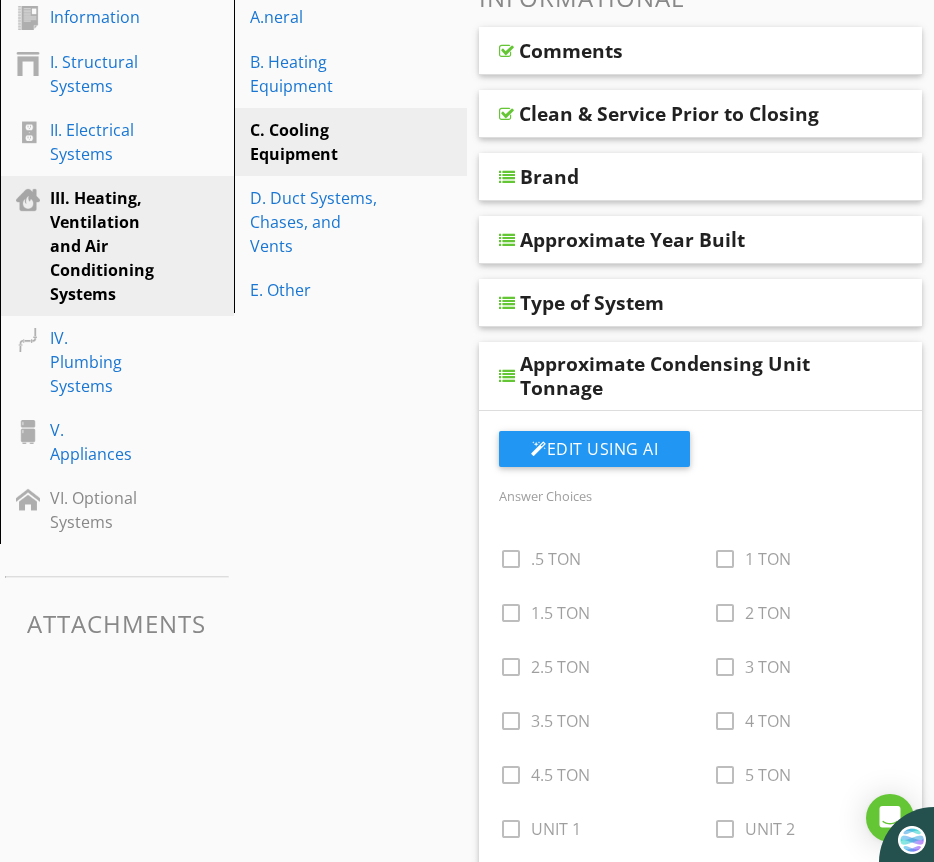click at bounding box center (507, 376) 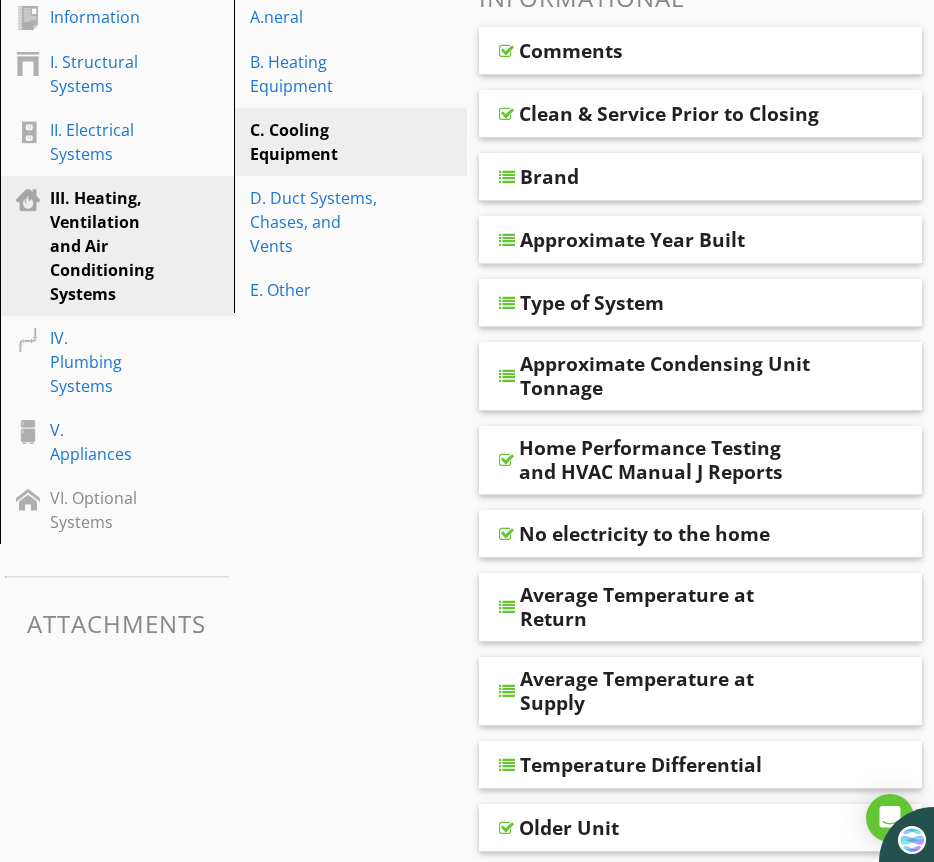 click at bounding box center (506, 460) 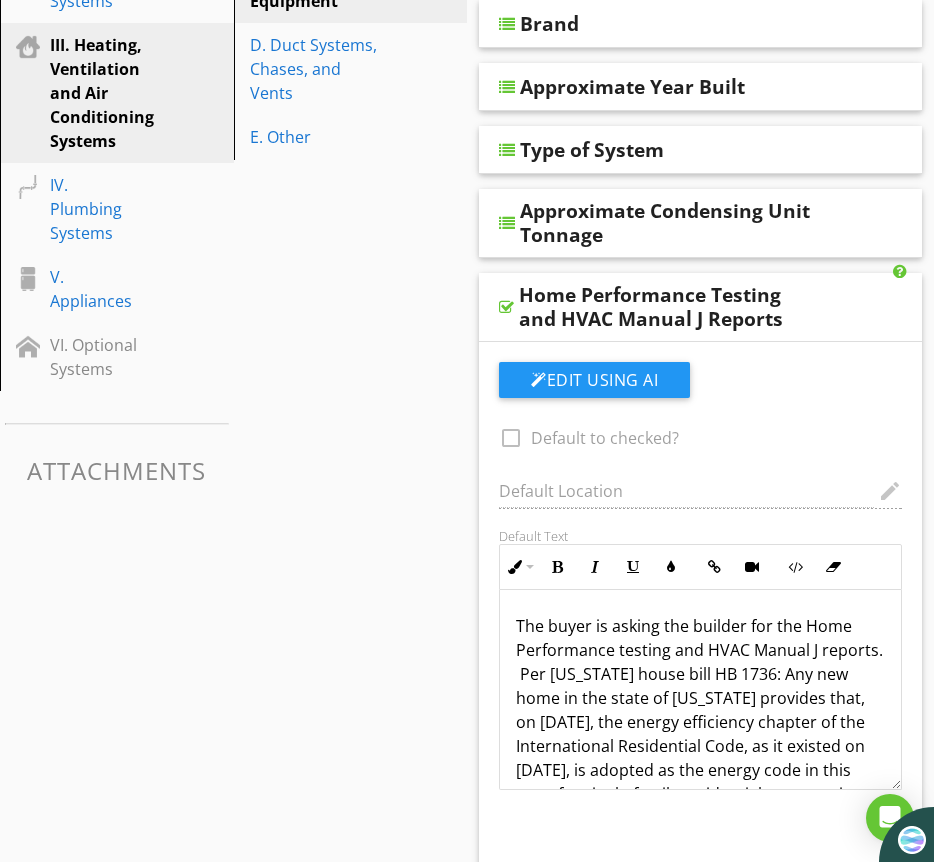 scroll, scrollTop: 475, scrollLeft: 0, axis: vertical 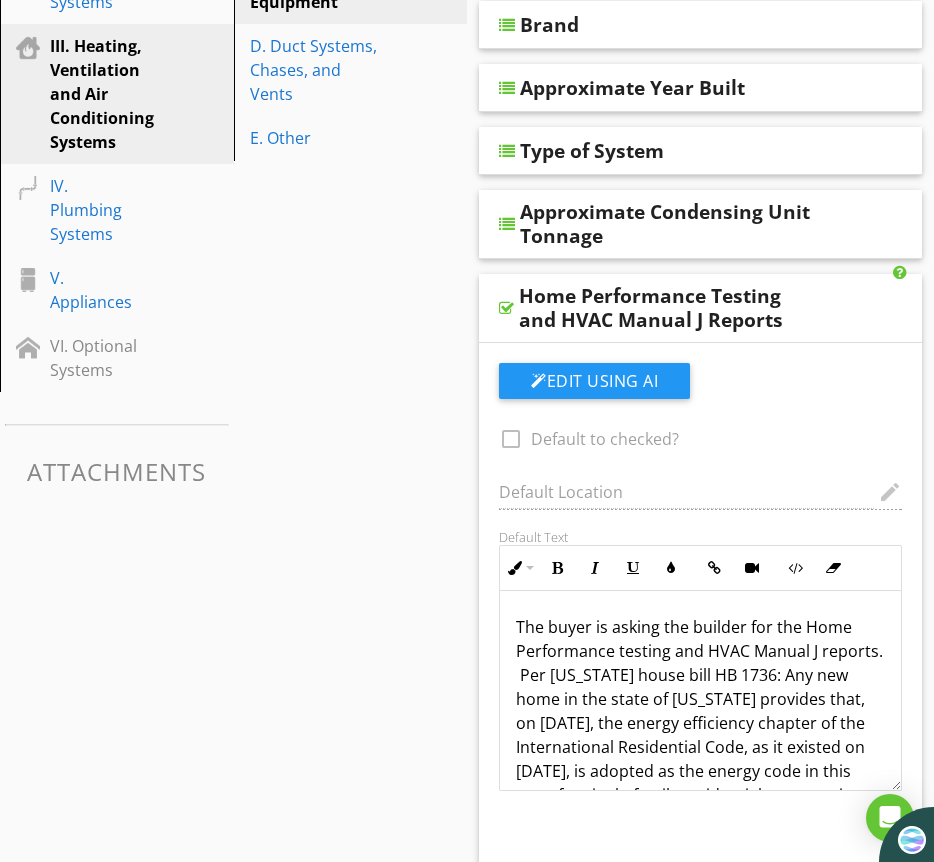 click at bounding box center (506, 308) 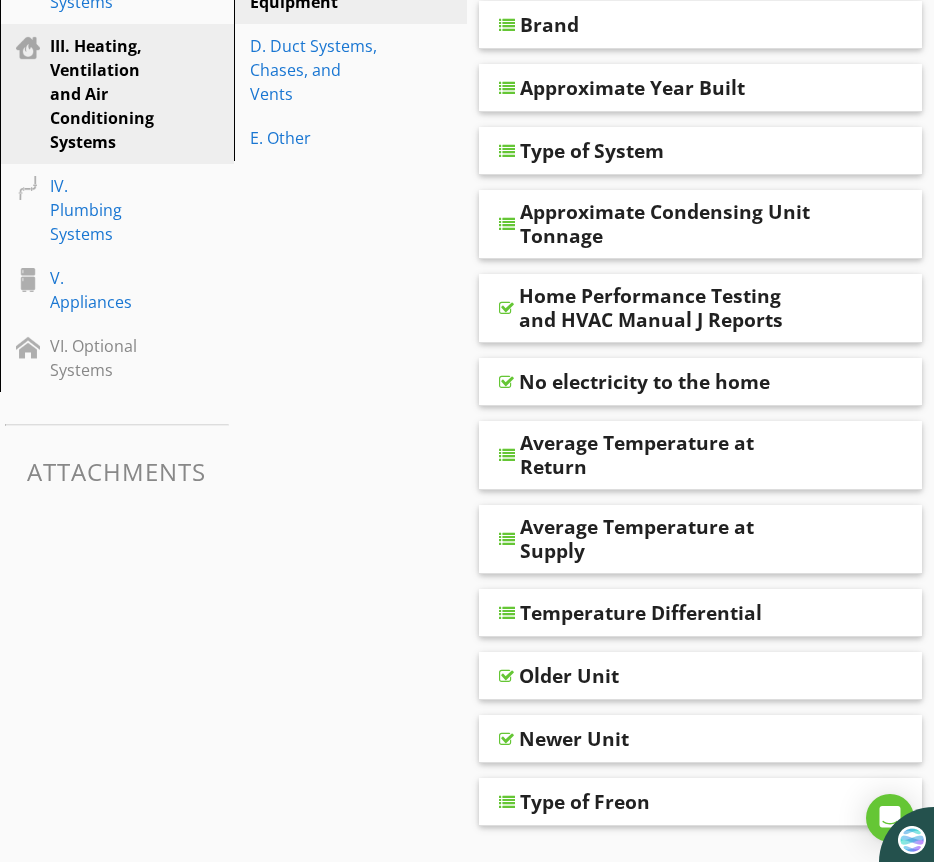 click at bounding box center (507, 455) 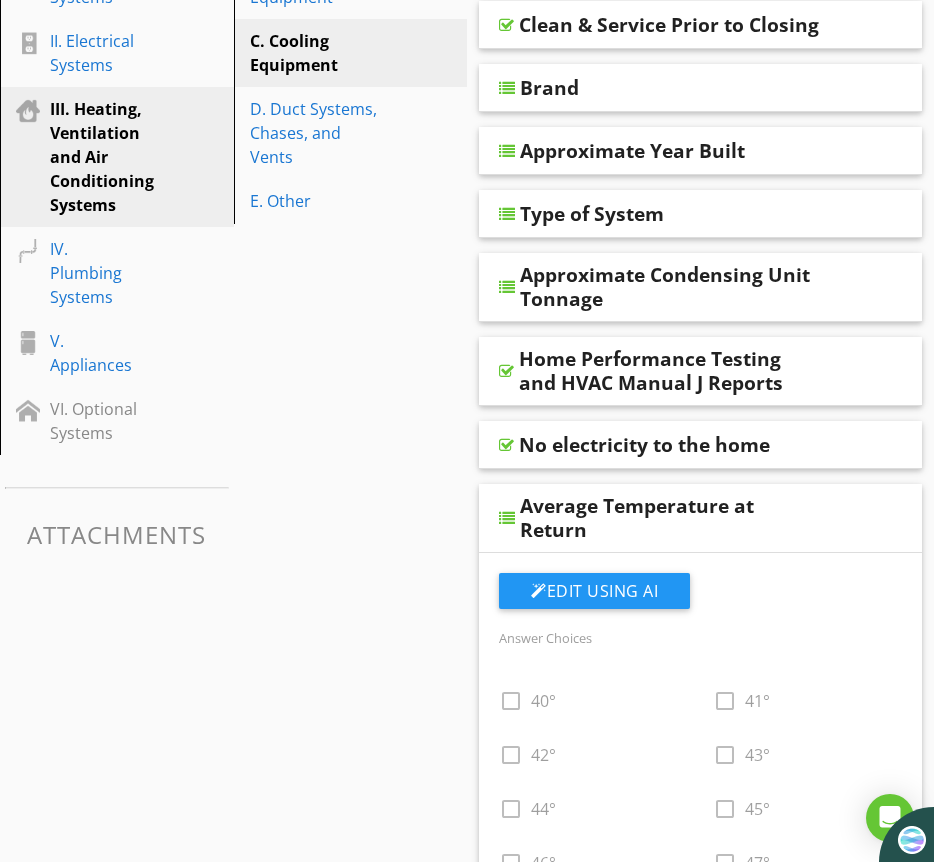 scroll, scrollTop: 346, scrollLeft: 0, axis: vertical 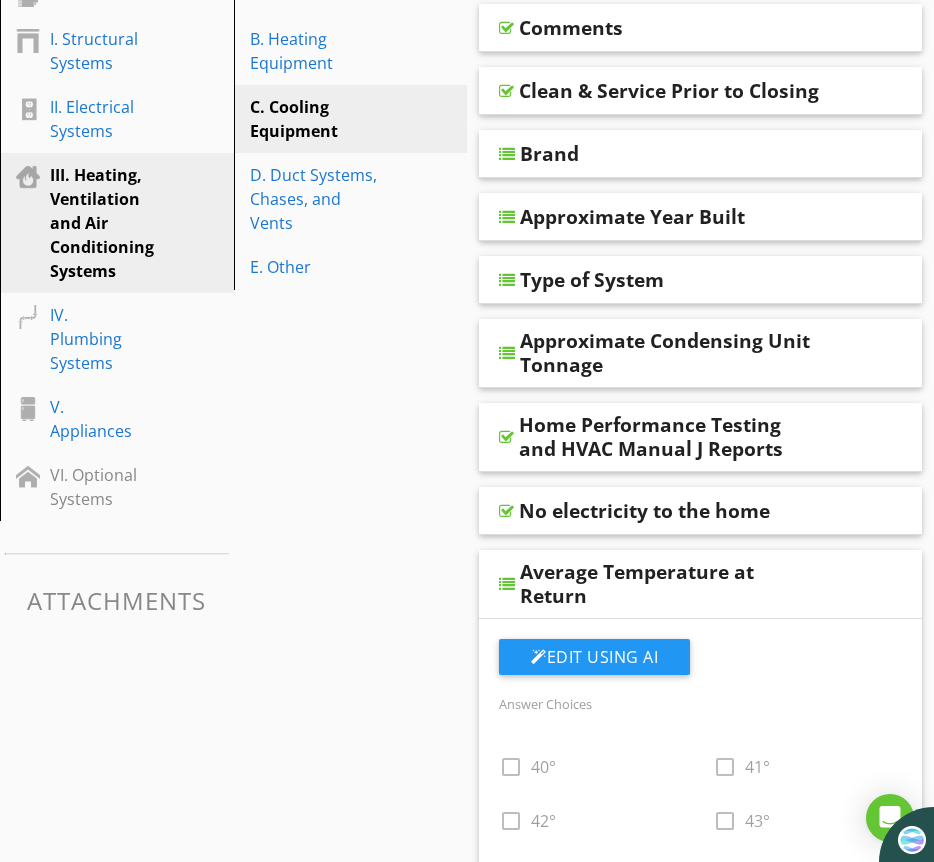 click at bounding box center [507, 584] 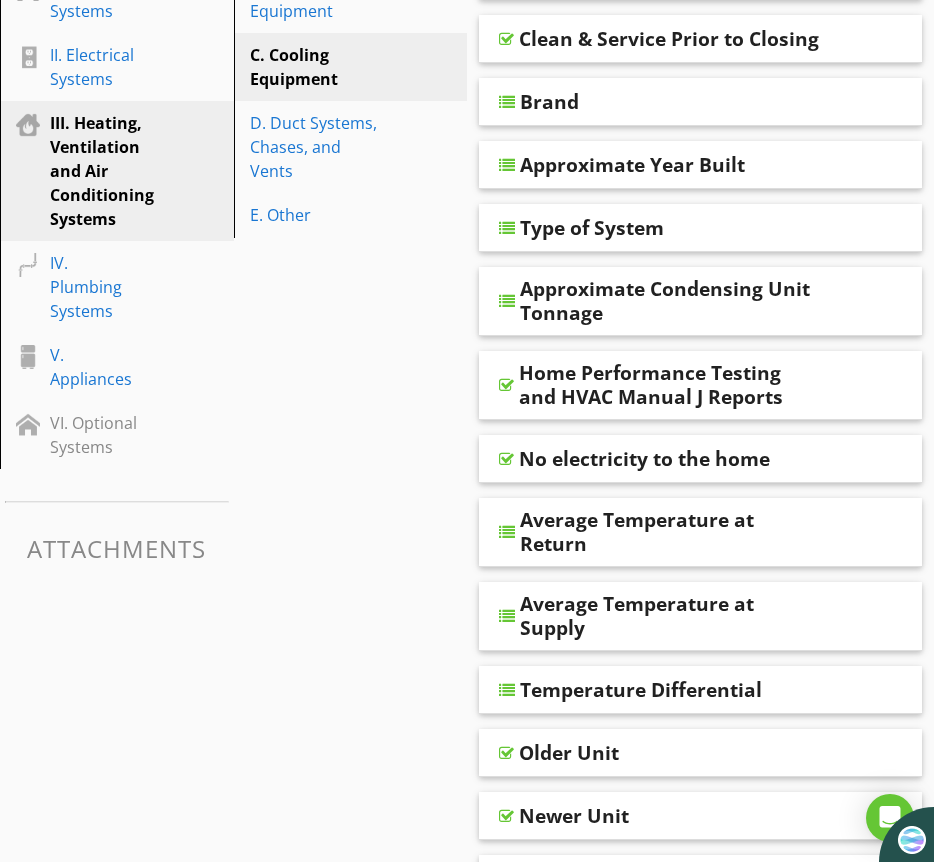scroll, scrollTop: 399, scrollLeft: 0, axis: vertical 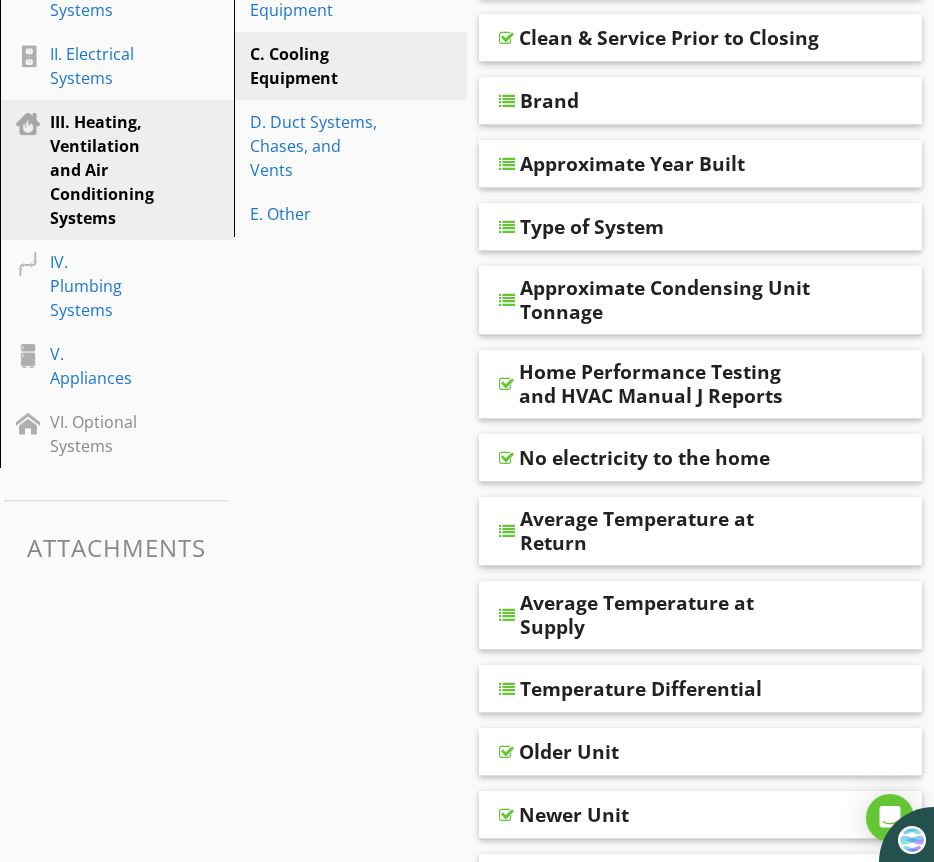 drag, startPoint x: 531, startPoint y: 512, endPoint x: -182, endPoint y: 440, distance: 716.6261 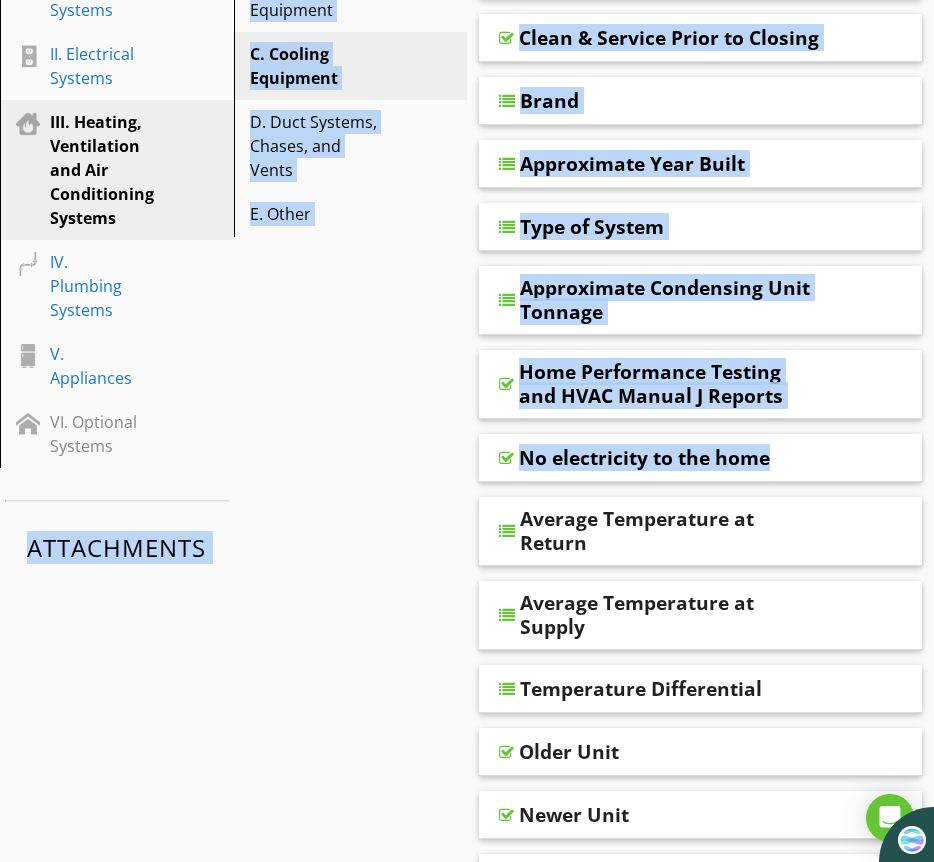 drag, startPoint x: 504, startPoint y: 512, endPoint x: 300, endPoint y: 459, distance: 210.77238 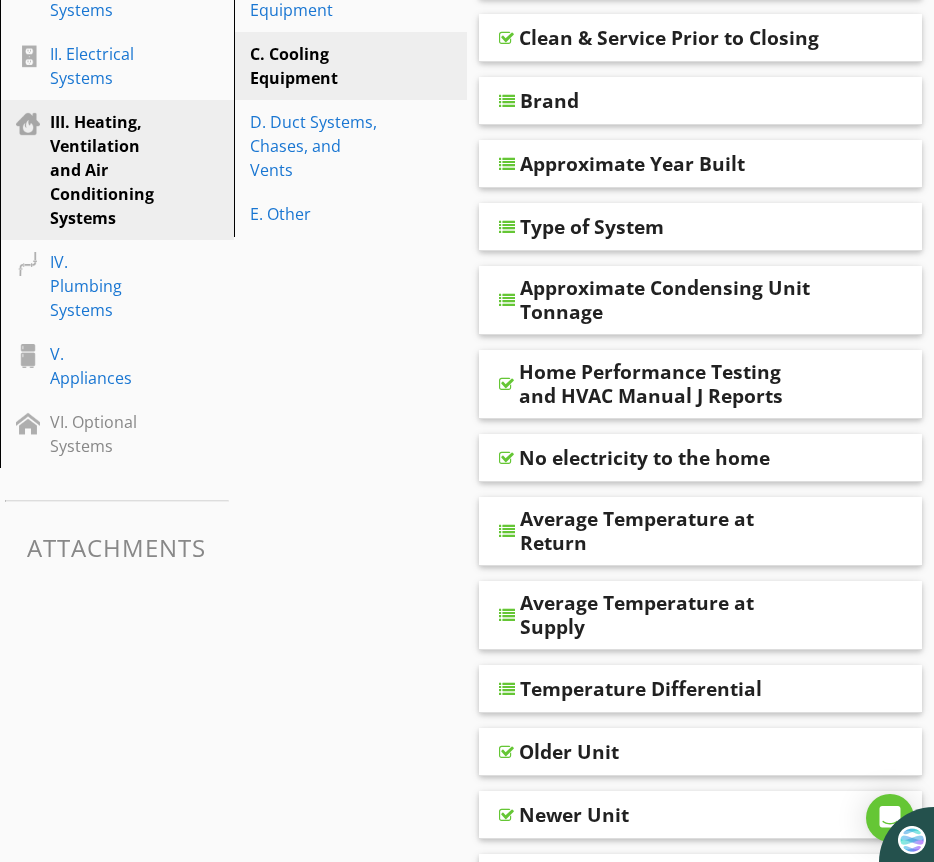 click on "Average Temperature at Return" at bounding box center (671, 531) 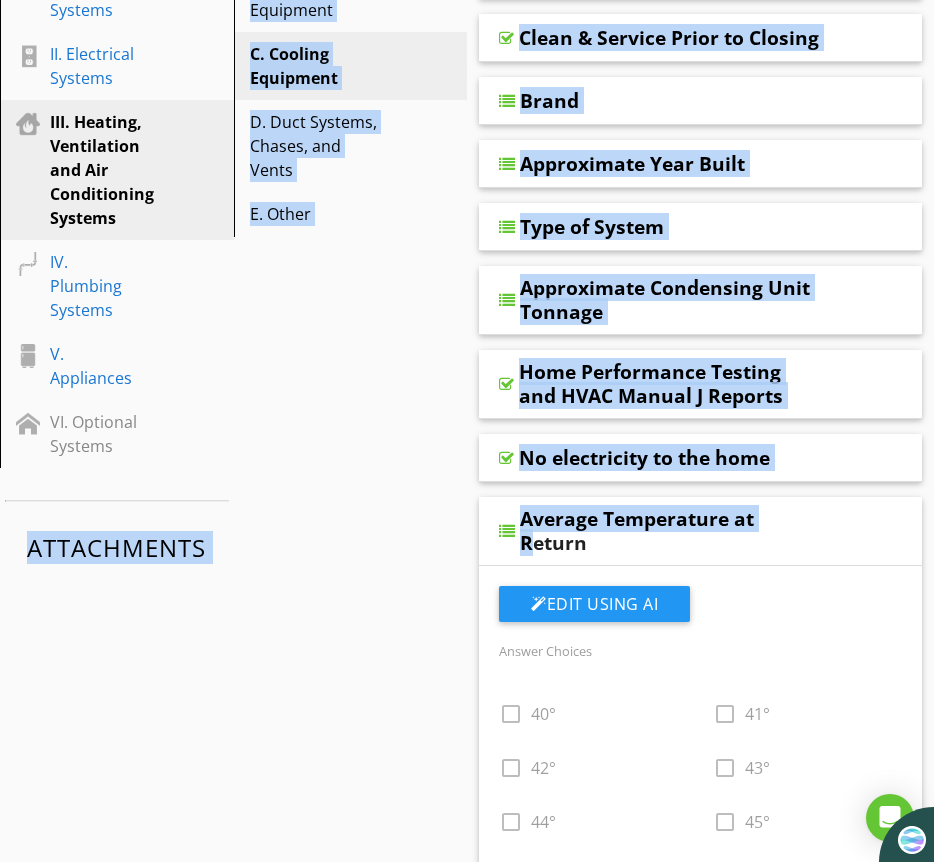 drag, startPoint x: 637, startPoint y: 504, endPoint x: 86, endPoint y: 489, distance: 551.20416 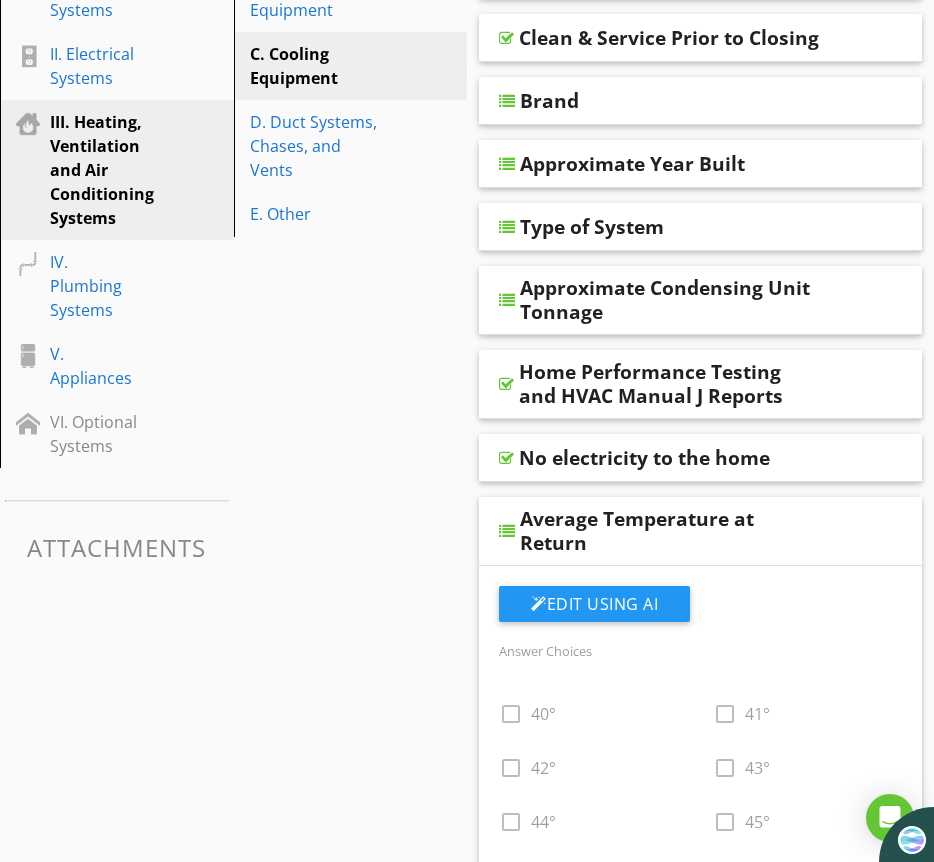 click on "Average Temperature at Return" at bounding box center (700, 531) 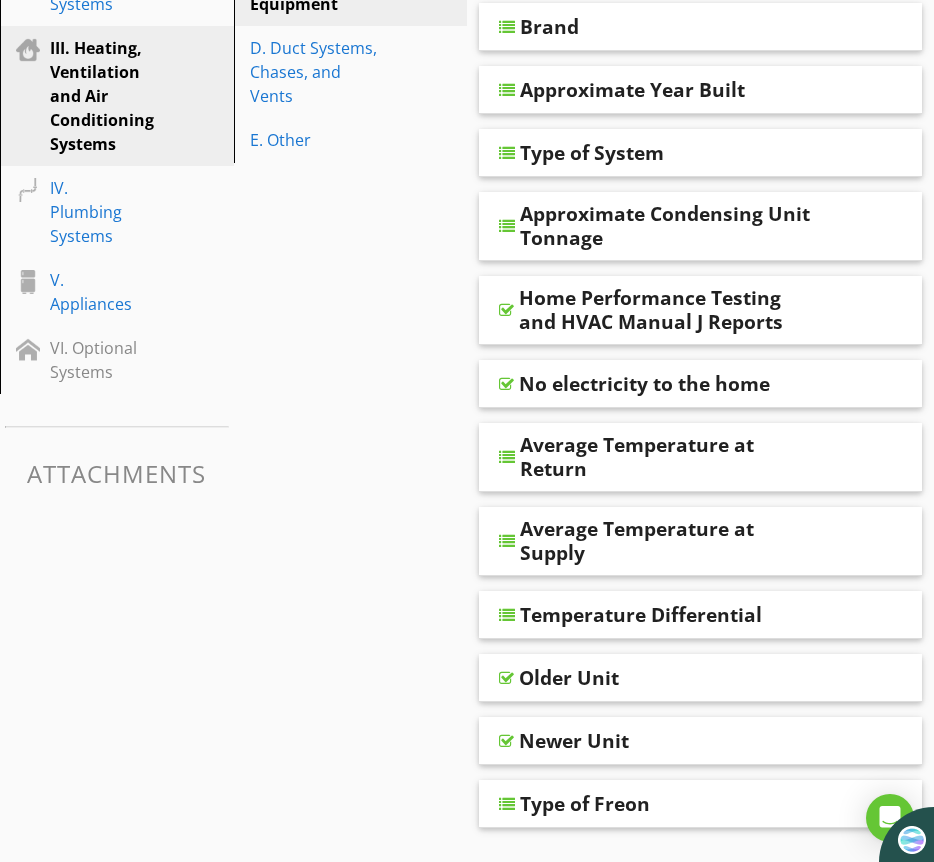 scroll, scrollTop: 470, scrollLeft: 0, axis: vertical 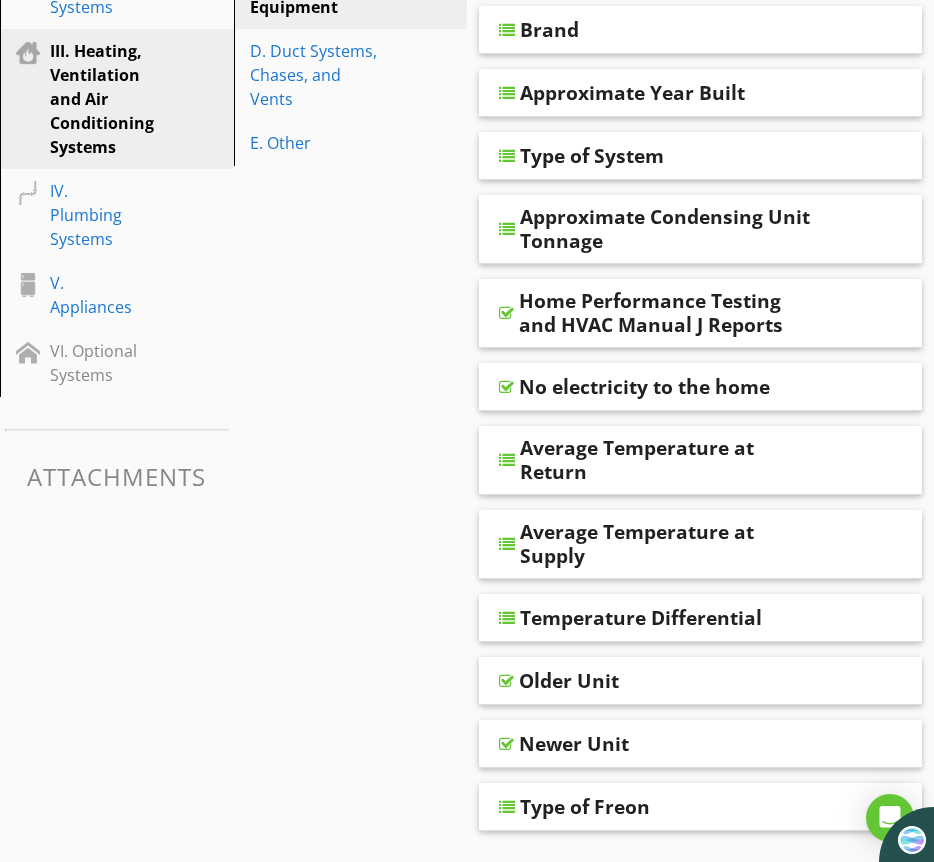 click at bounding box center (507, 618) 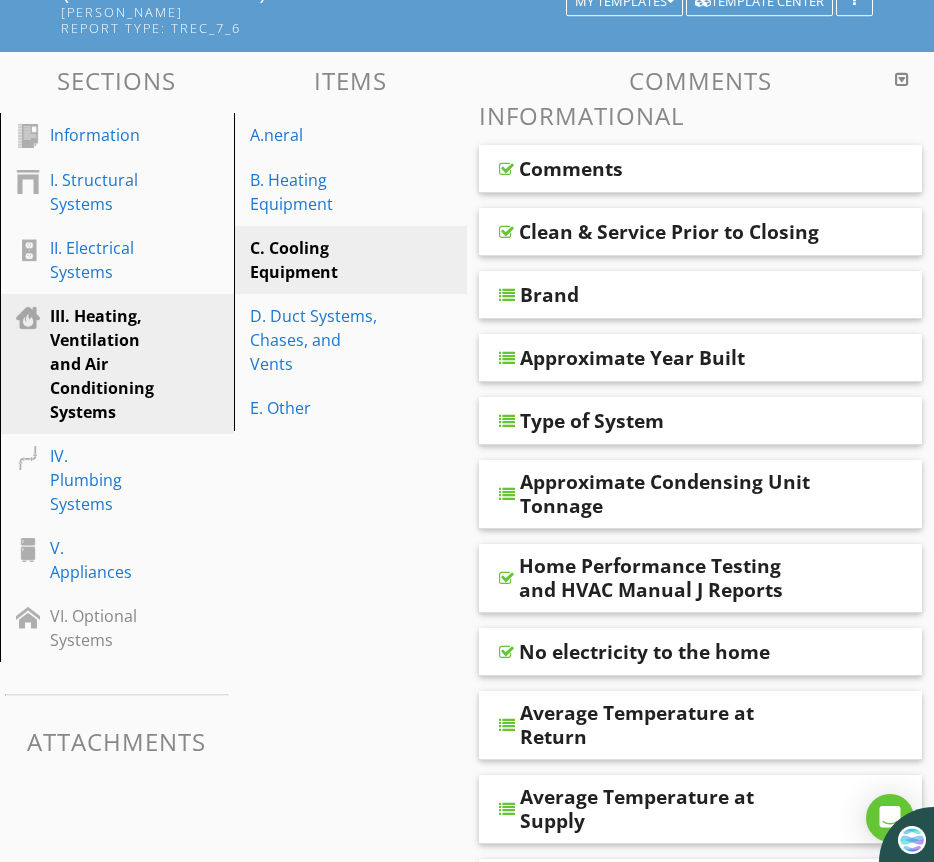 scroll, scrollTop: 0, scrollLeft: 0, axis: both 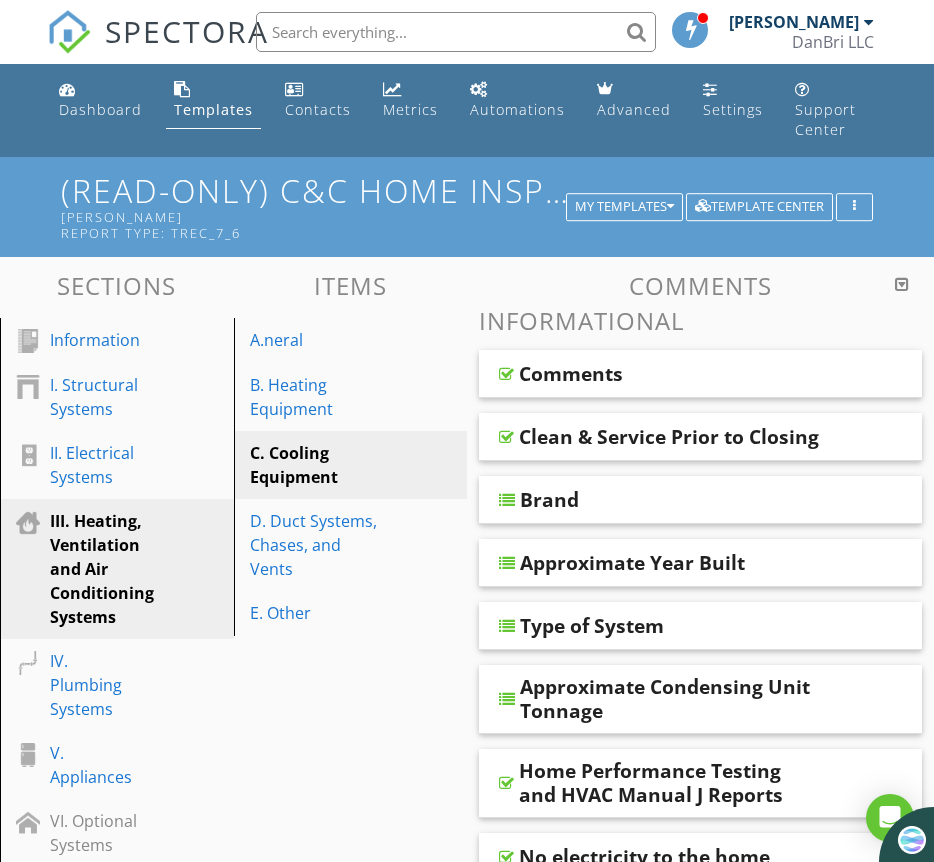 click on "Brand" at bounding box center [671, 500] 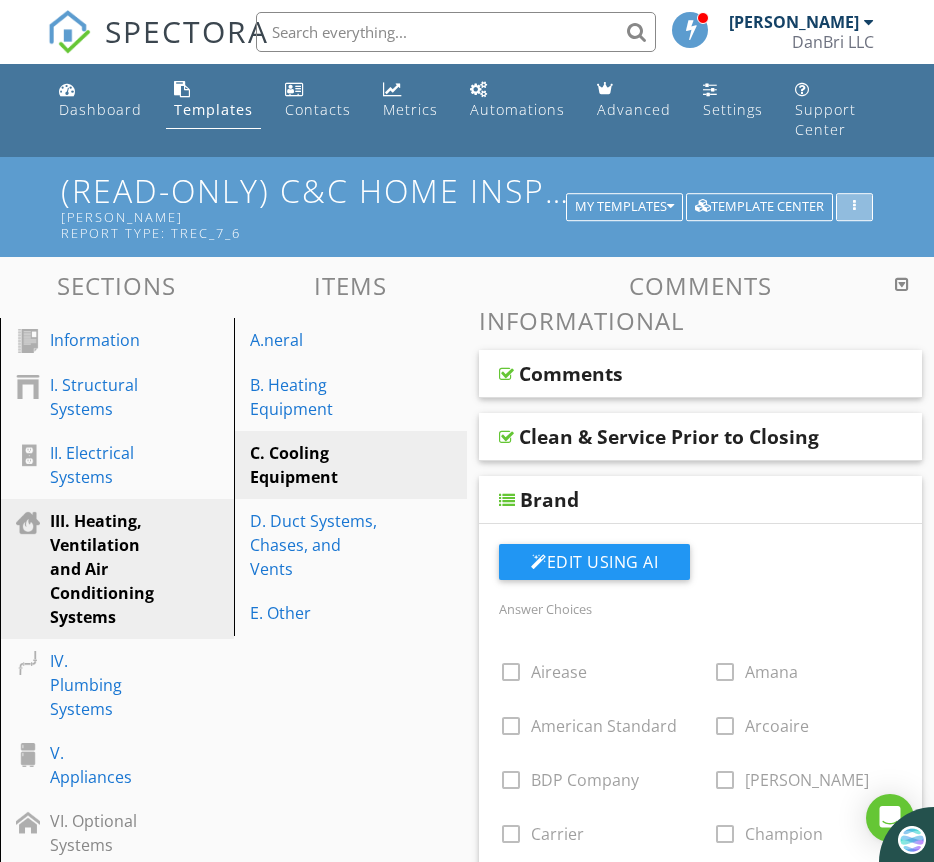 click at bounding box center [854, 207] 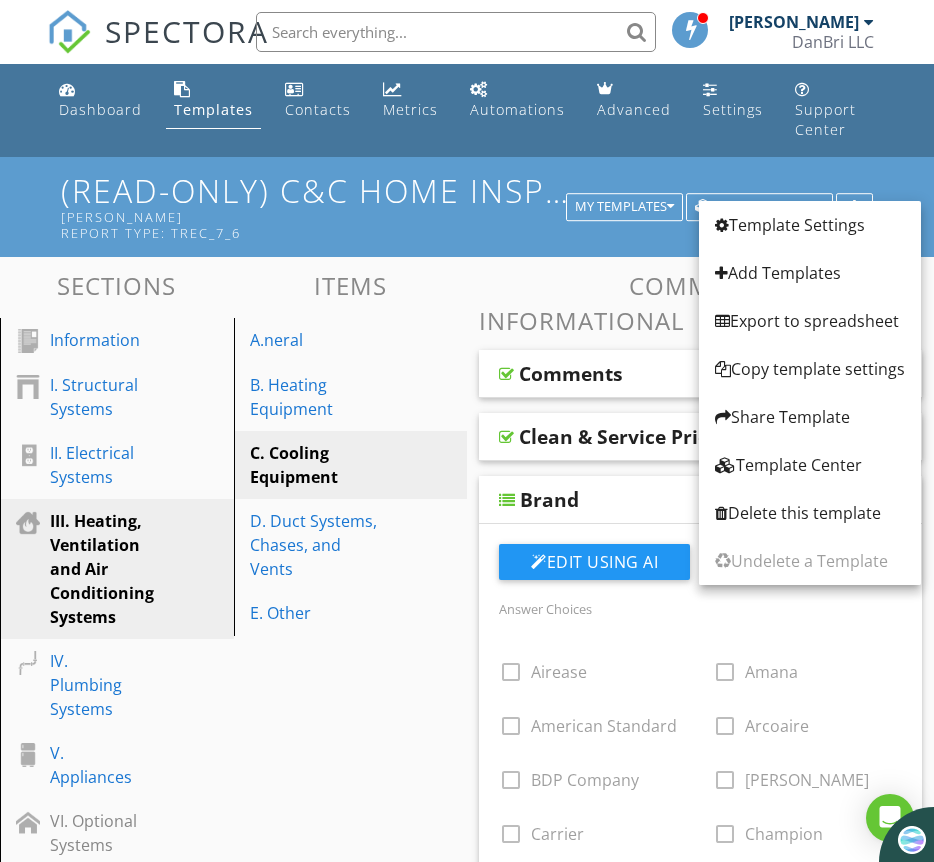click on "[PERSON_NAME]" at bounding box center (317, 217) 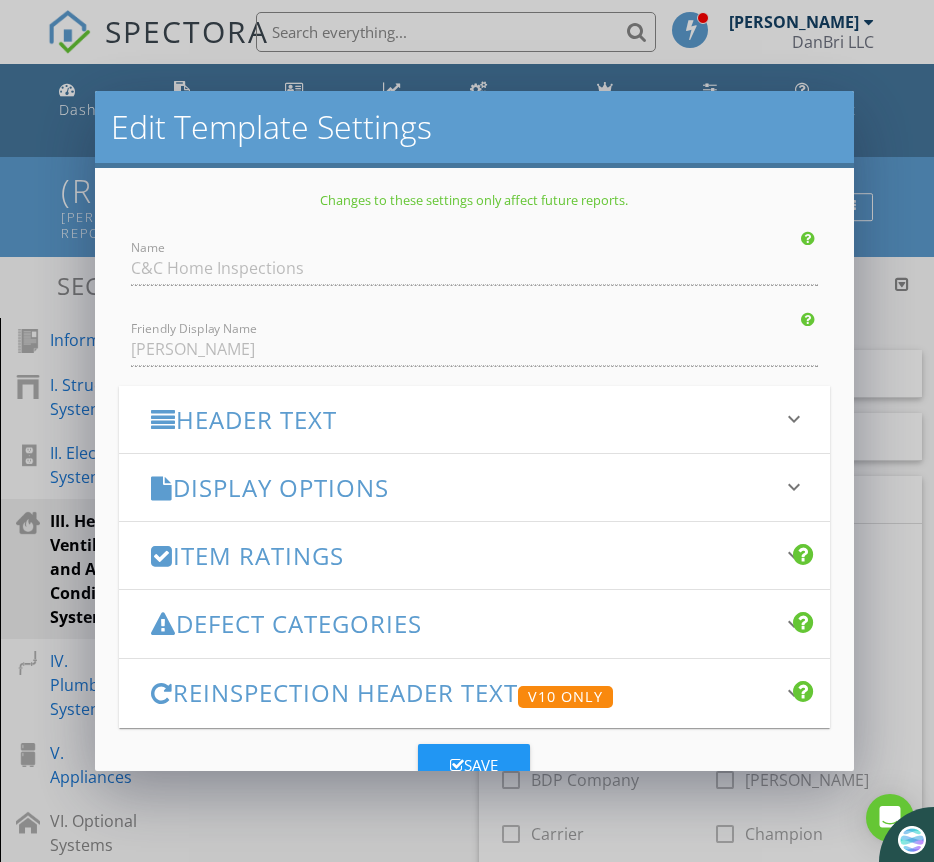 click on "Edit Template Settings   Changes to these settings only affect future reports.     Name C&C Home Inspections     Friendly Display Name [PERSON_NAME]
Header Text
keyboard_arrow_down   Full Report Header Text     Summary Header Text
Display Options
keyboard_arrow_down     check_box Display Category Counts Summary
What does this look like?
check_box_outline_blank Display 'Items Inspected' Count
With
vs
without
check_box Display Inspector Signature   Configure Signature
Where does this display?
check_box Display Standards of Practice
Set per-section by clicking the 'pencil' icon next to each
section.
What does this look like?
check_box Display Contractor Recommendations     check_box Smart Layout for Informational Comments
What does this look like?
PDF Options       check_box Page break sections" at bounding box center [467, 431] 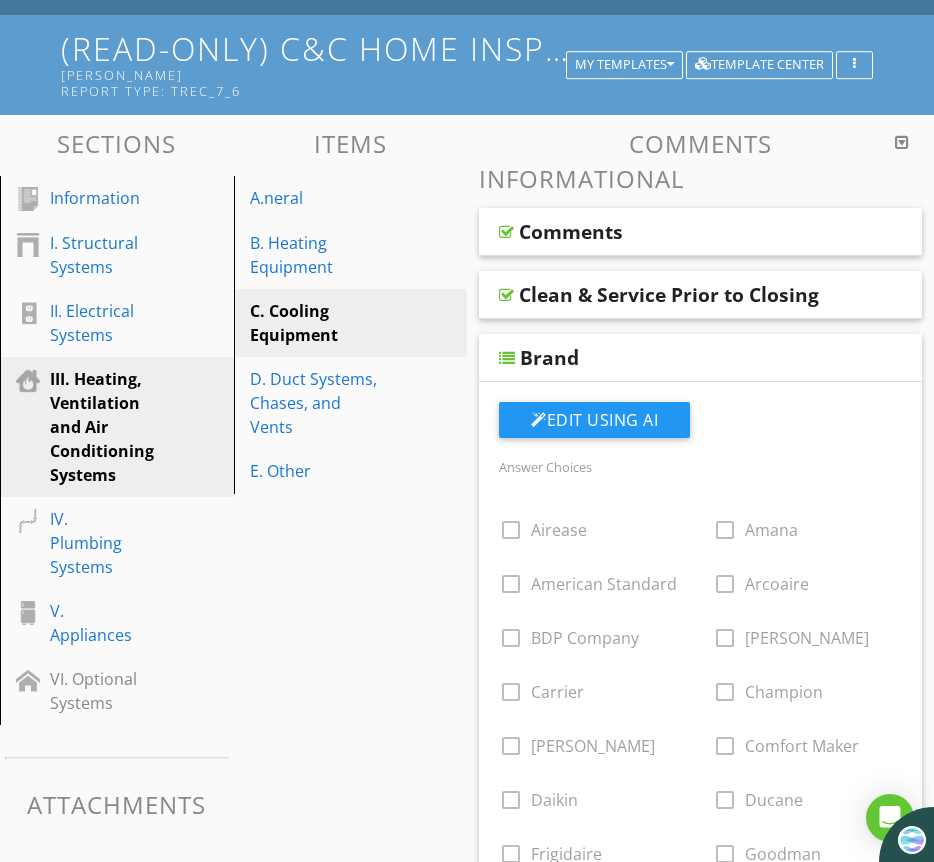 scroll, scrollTop: 91, scrollLeft: 0, axis: vertical 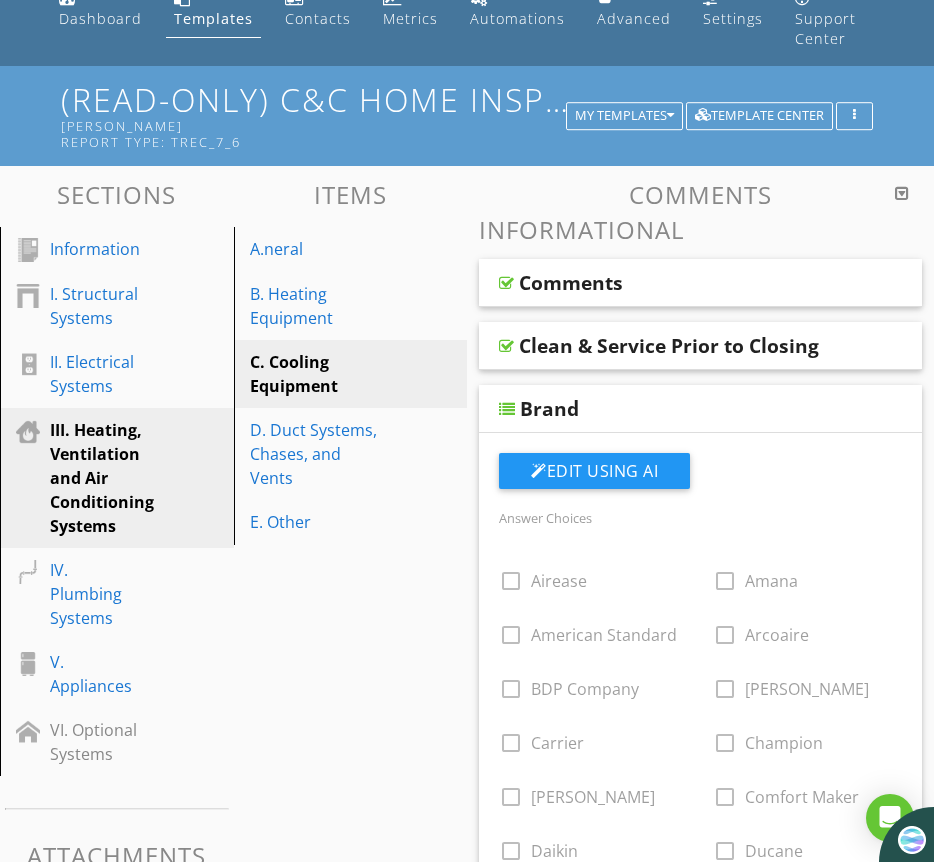 click at bounding box center [507, 409] 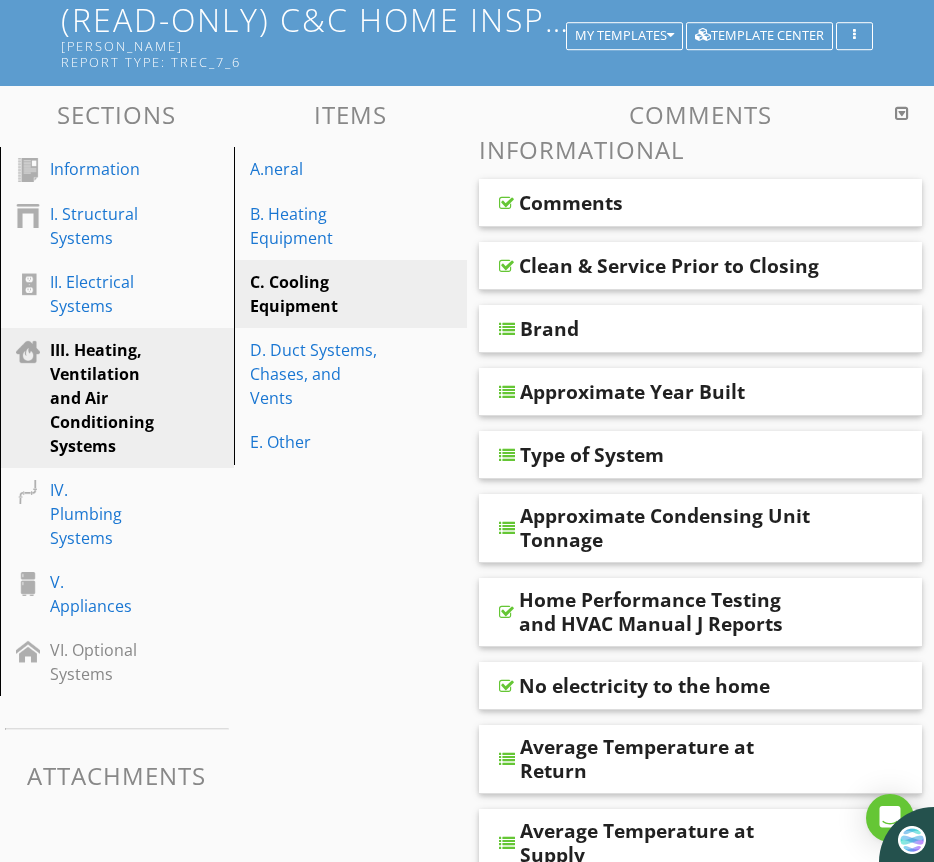 scroll, scrollTop: 175, scrollLeft: 0, axis: vertical 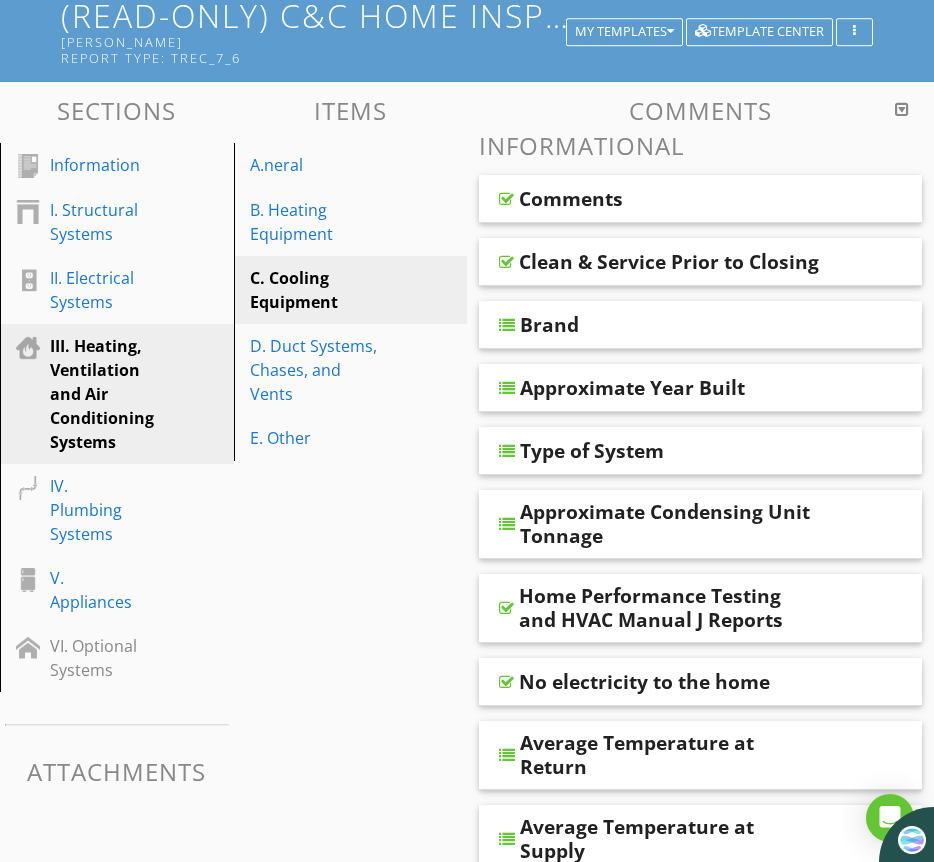 click at bounding box center (507, 388) 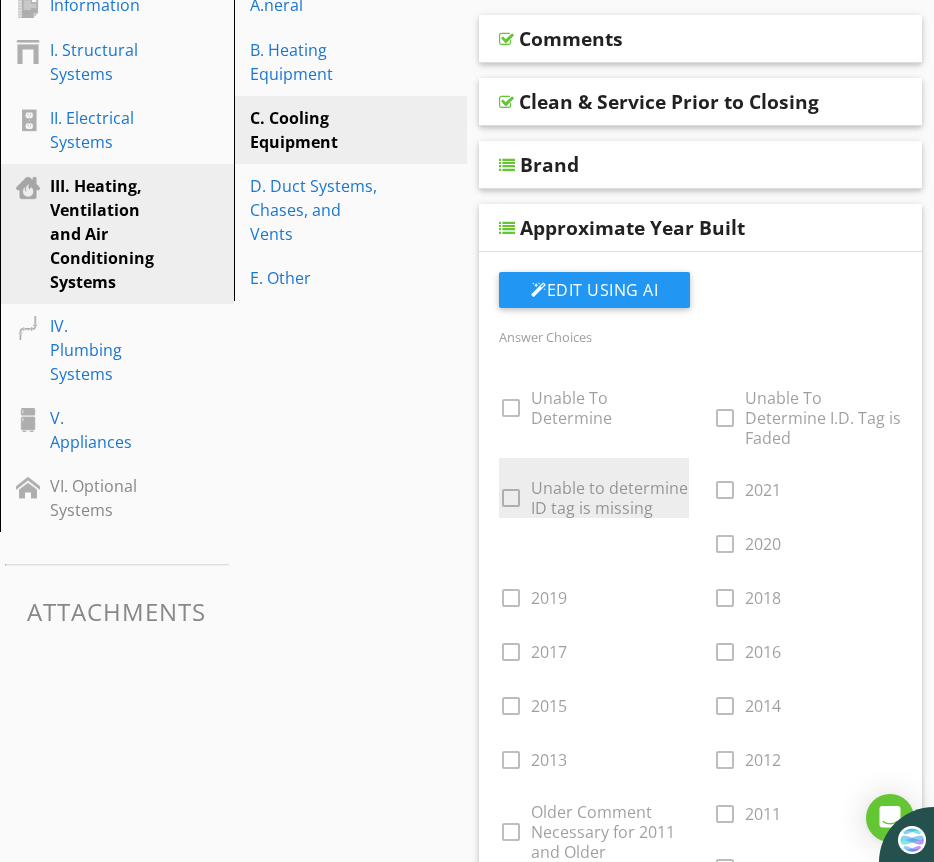 scroll, scrollTop: 326, scrollLeft: 0, axis: vertical 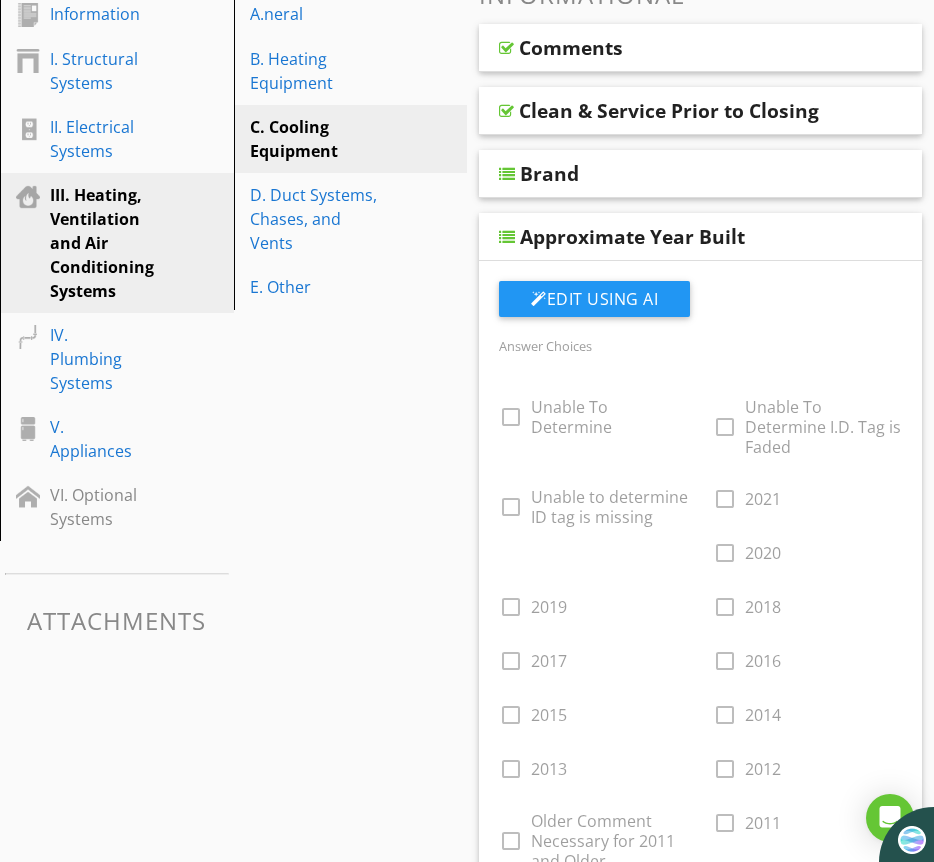 click at bounding box center [507, 237] 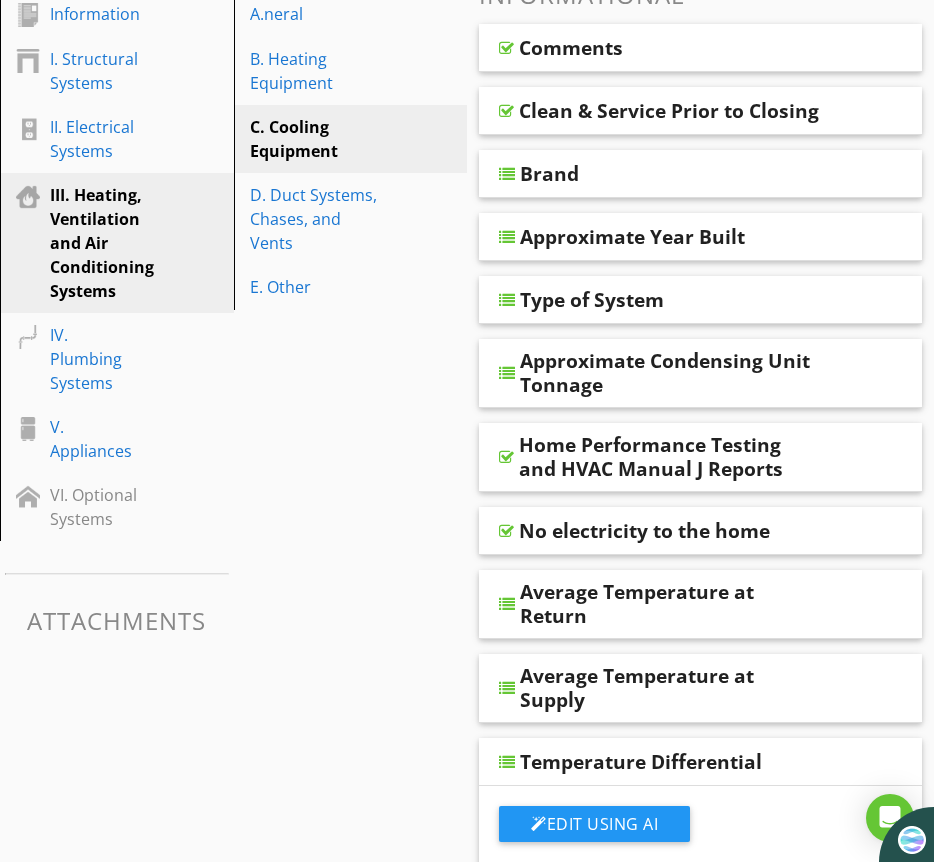 click at bounding box center [507, 237] 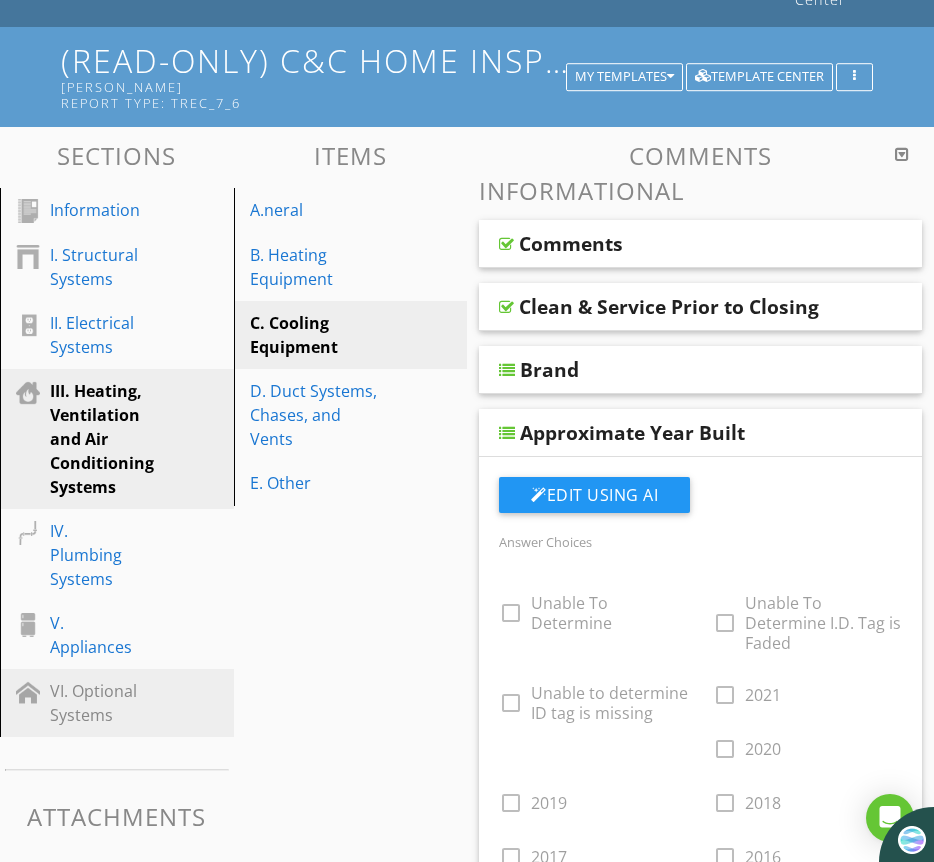 scroll, scrollTop: 114, scrollLeft: 0, axis: vertical 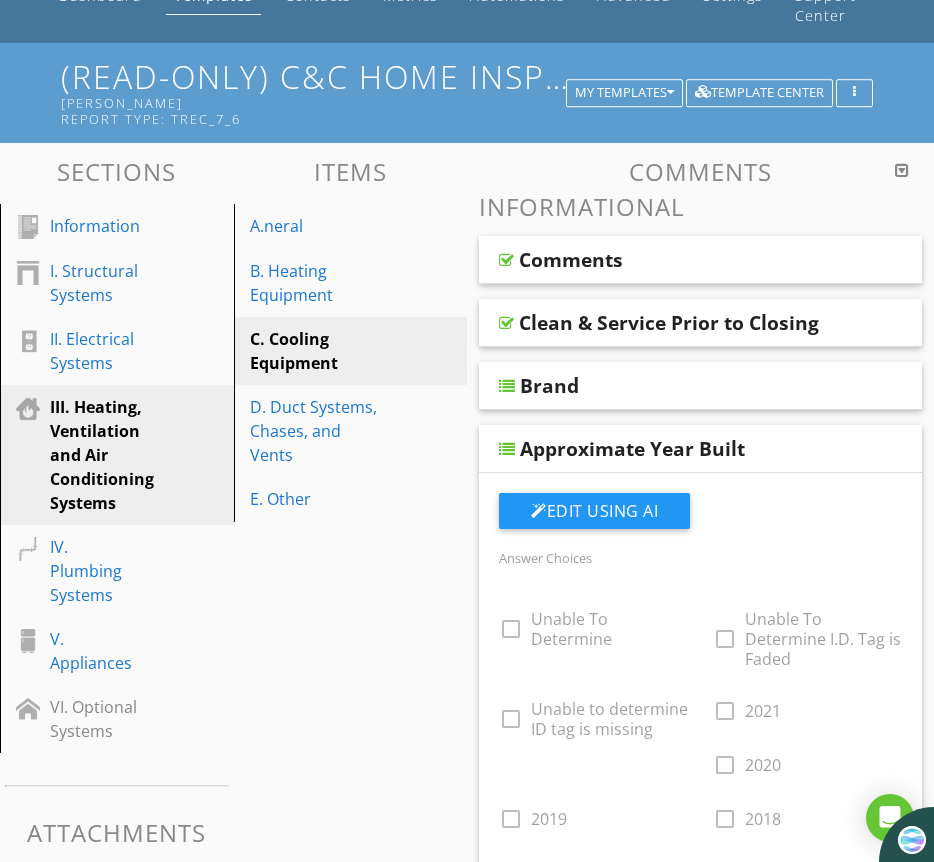 click at bounding box center (507, 449) 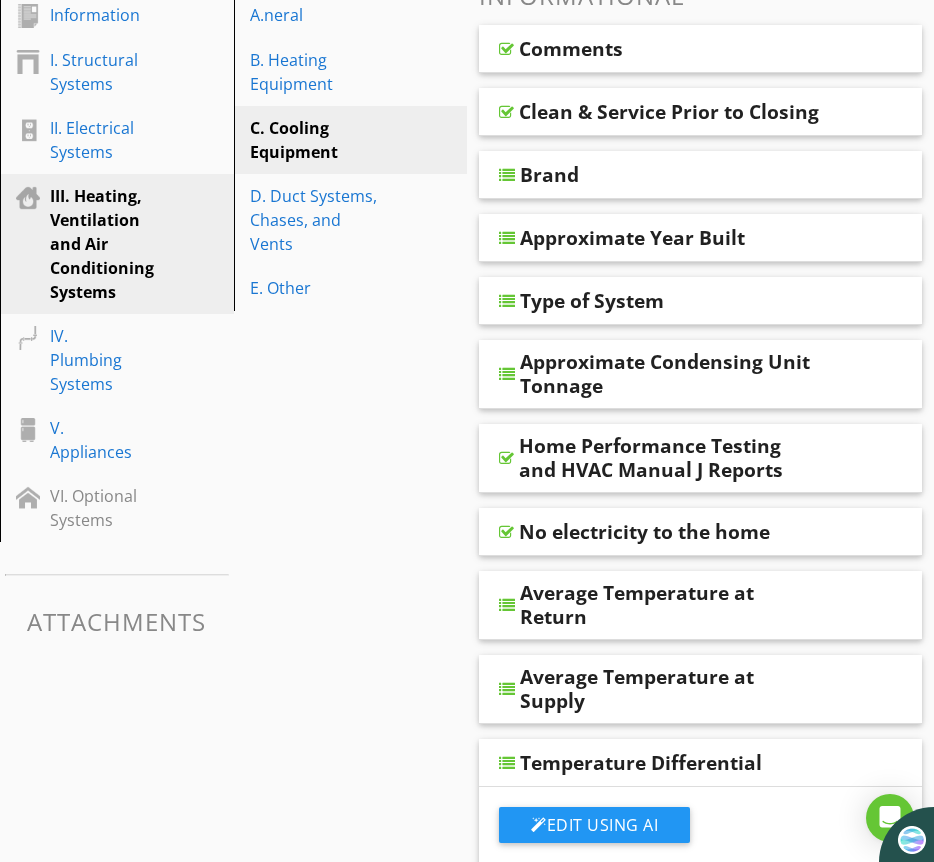 scroll, scrollTop: 326, scrollLeft: 0, axis: vertical 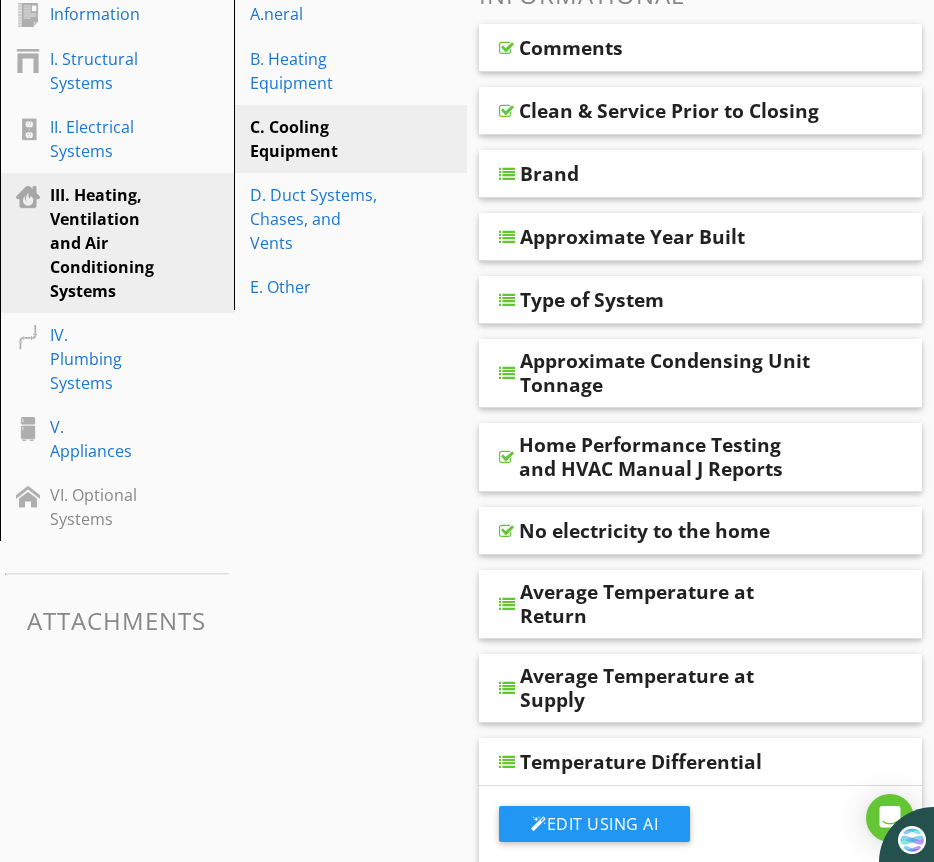 click at bounding box center (506, 457) 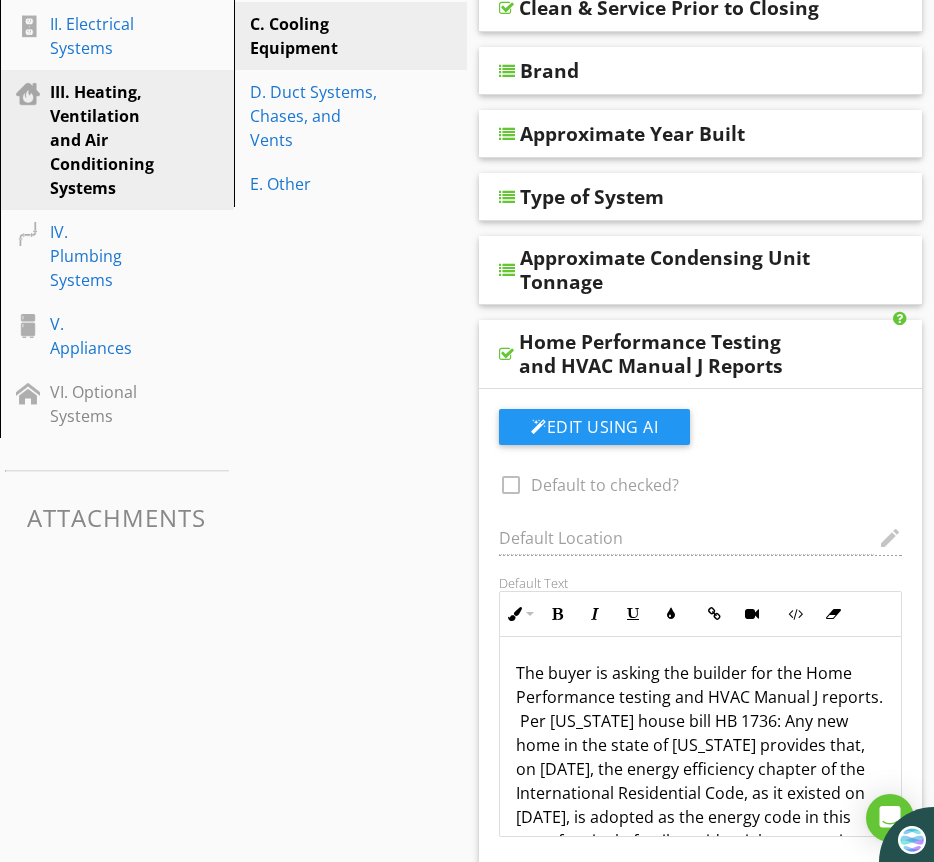 scroll, scrollTop: 451, scrollLeft: 0, axis: vertical 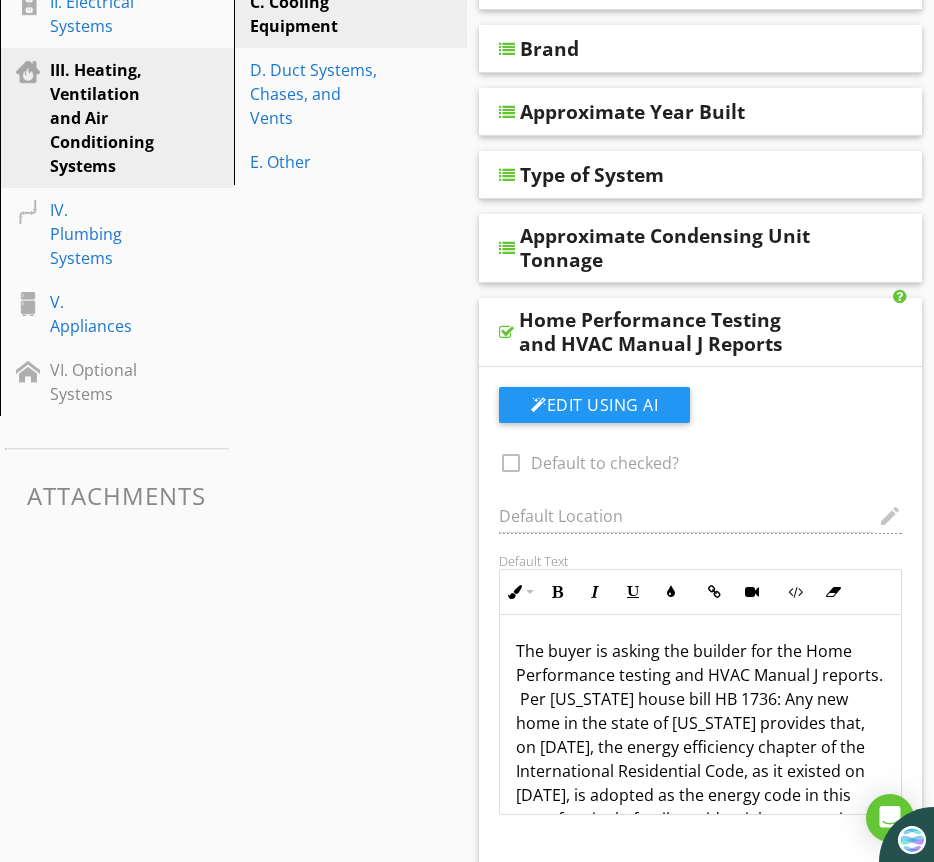 click at bounding box center (506, 332) 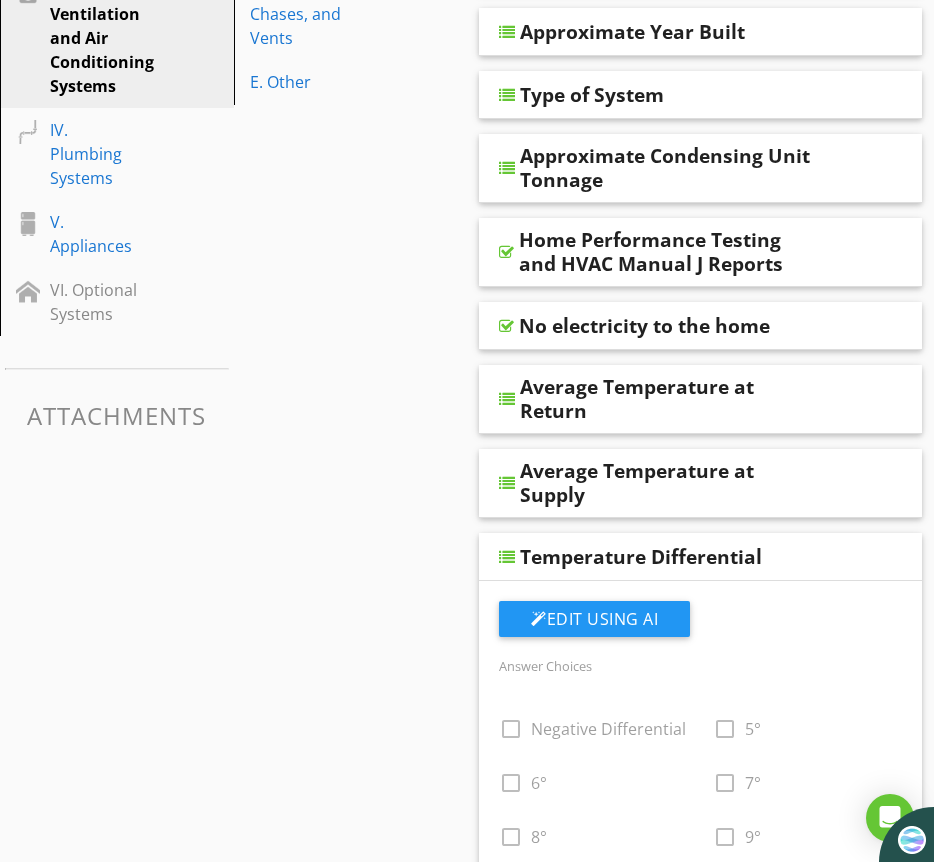 scroll, scrollTop: 547, scrollLeft: 0, axis: vertical 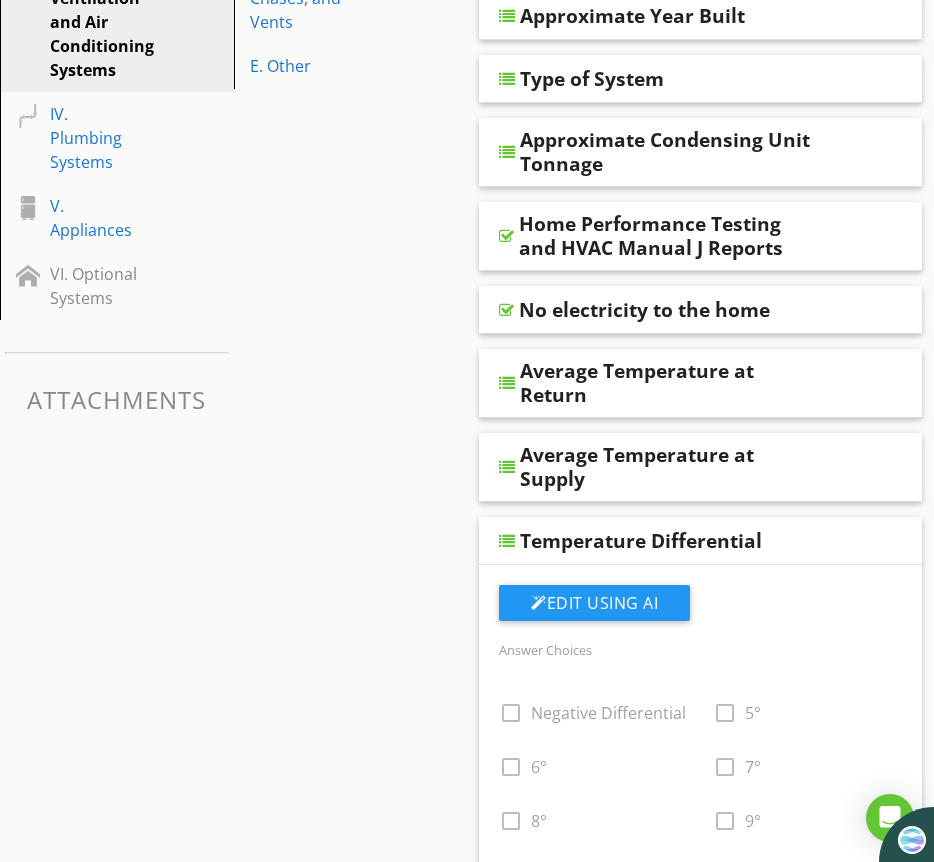 click at bounding box center (507, 541) 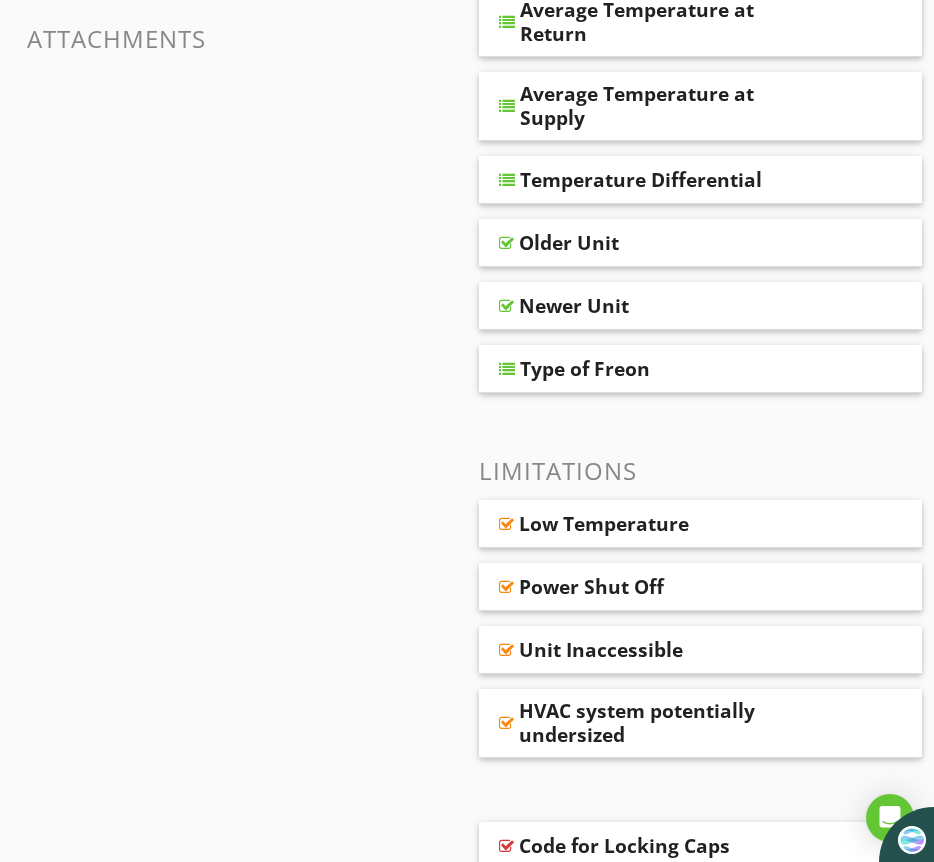 scroll, scrollTop: 912, scrollLeft: 0, axis: vertical 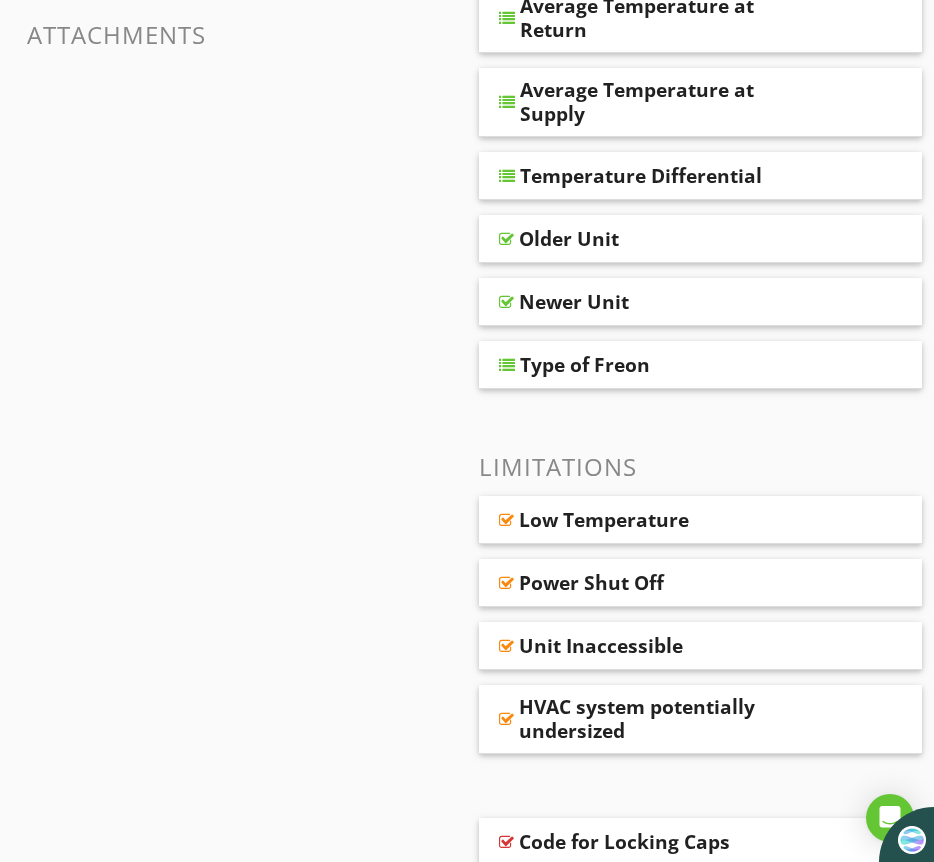 click at bounding box center (506, 239) 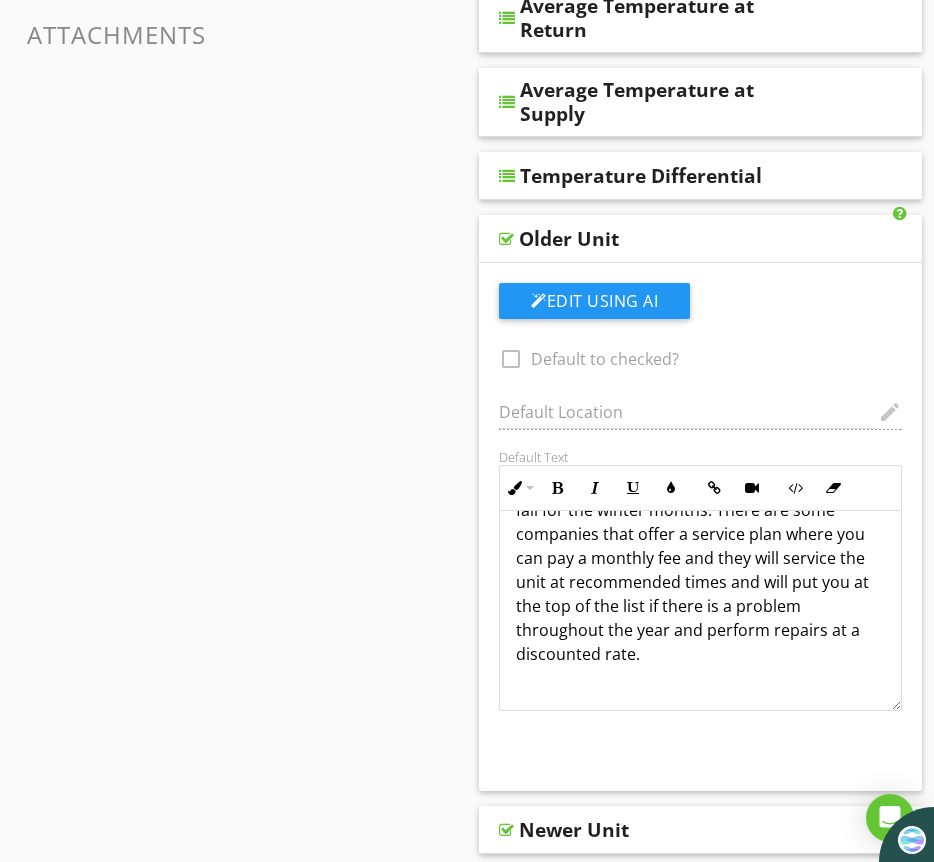 scroll, scrollTop: 353, scrollLeft: 0, axis: vertical 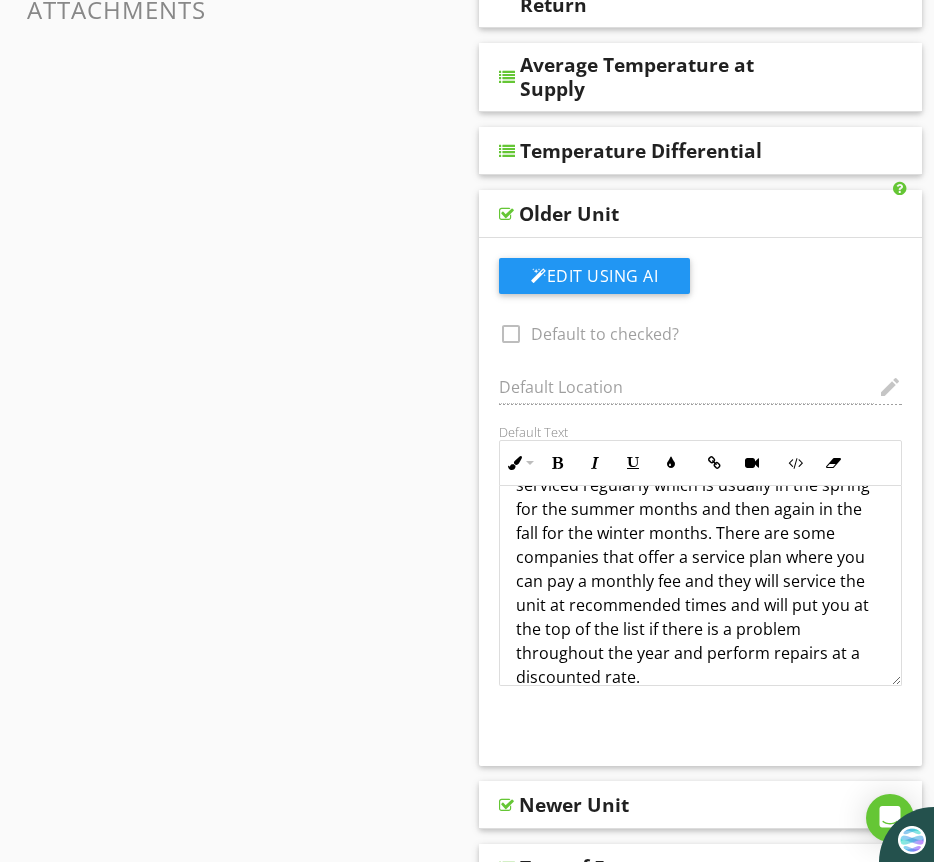 click at bounding box center (506, 214) 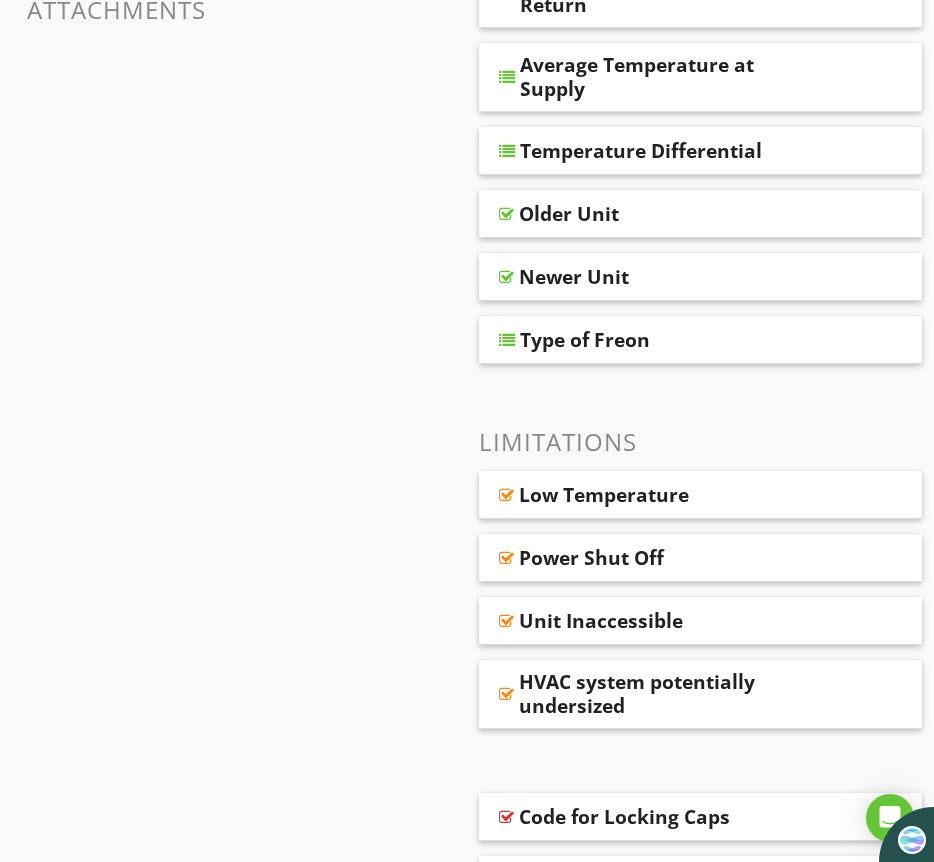 click at bounding box center [506, 277] 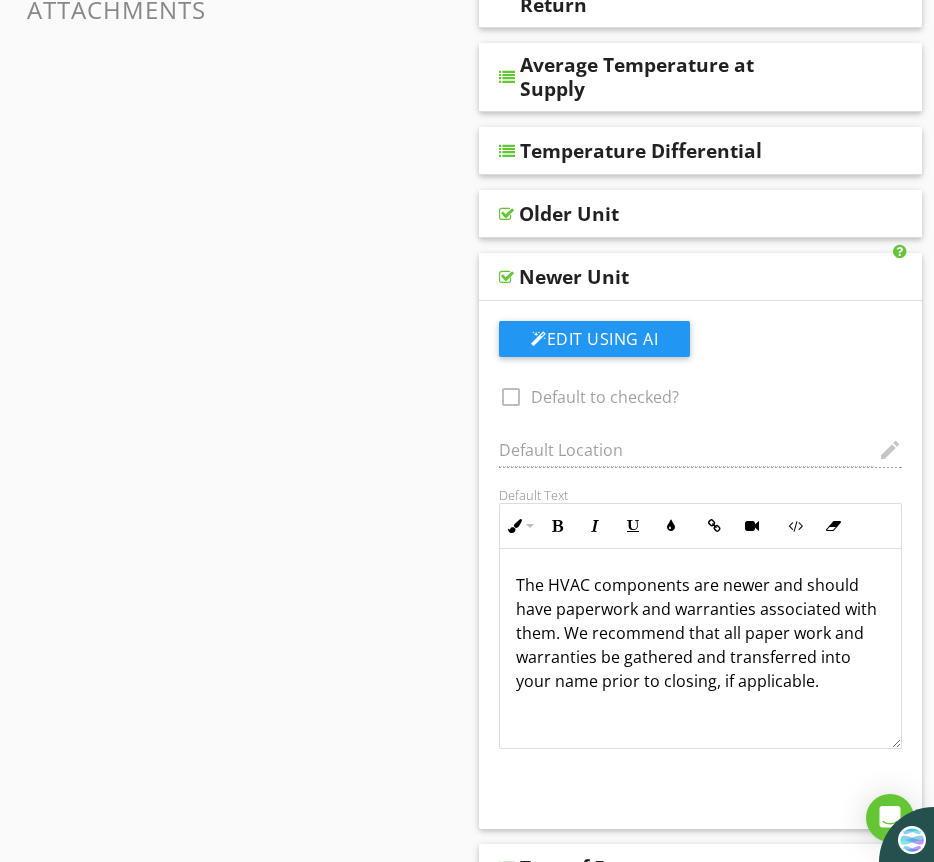 click at bounding box center (506, 277) 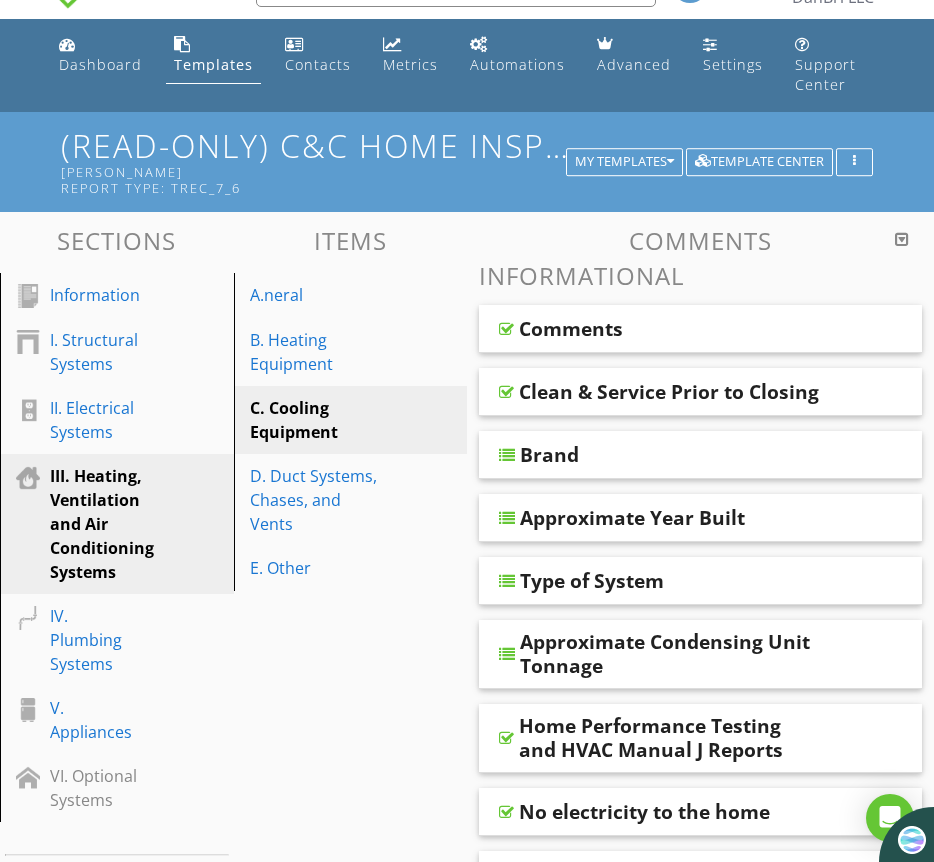 scroll, scrollTop: 0, scrollLeft: 0, axis: both 